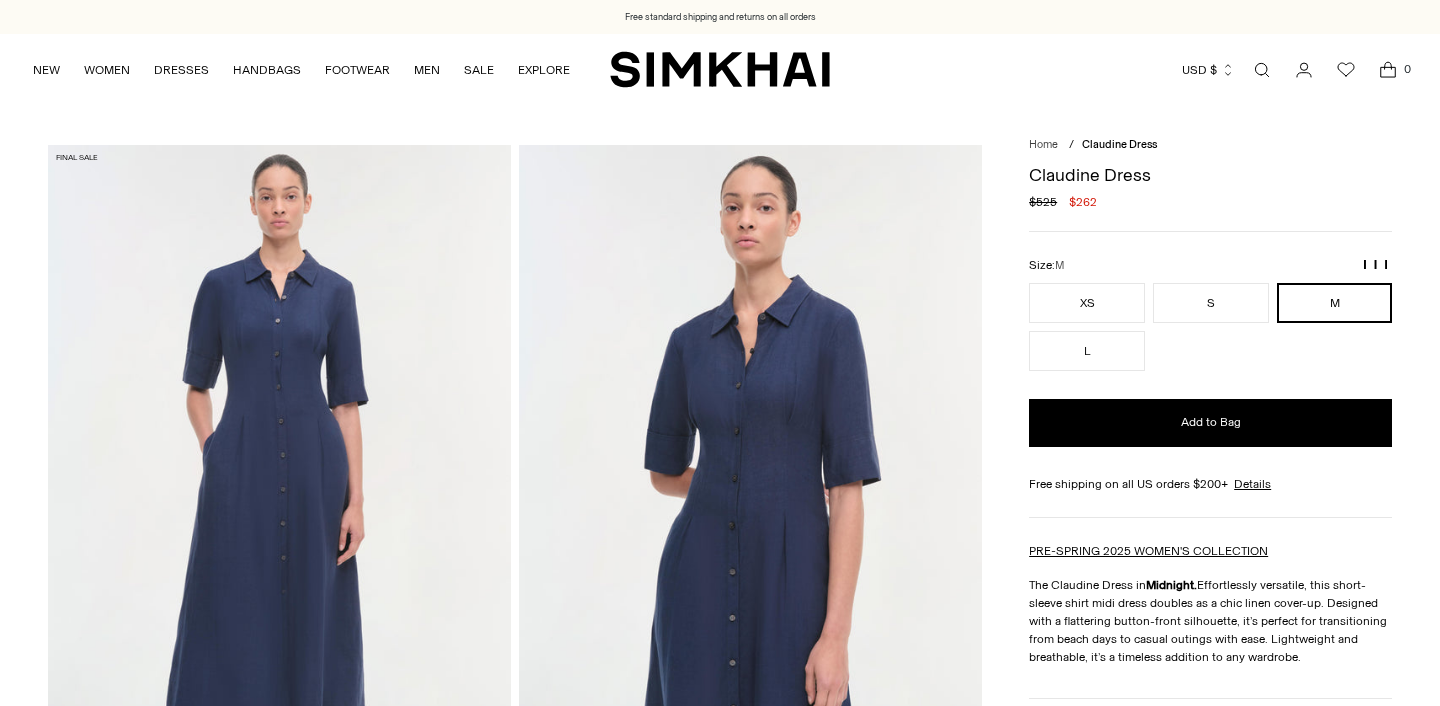 scroll, scrollTop: 0, scrollLeft: 0, axis: both 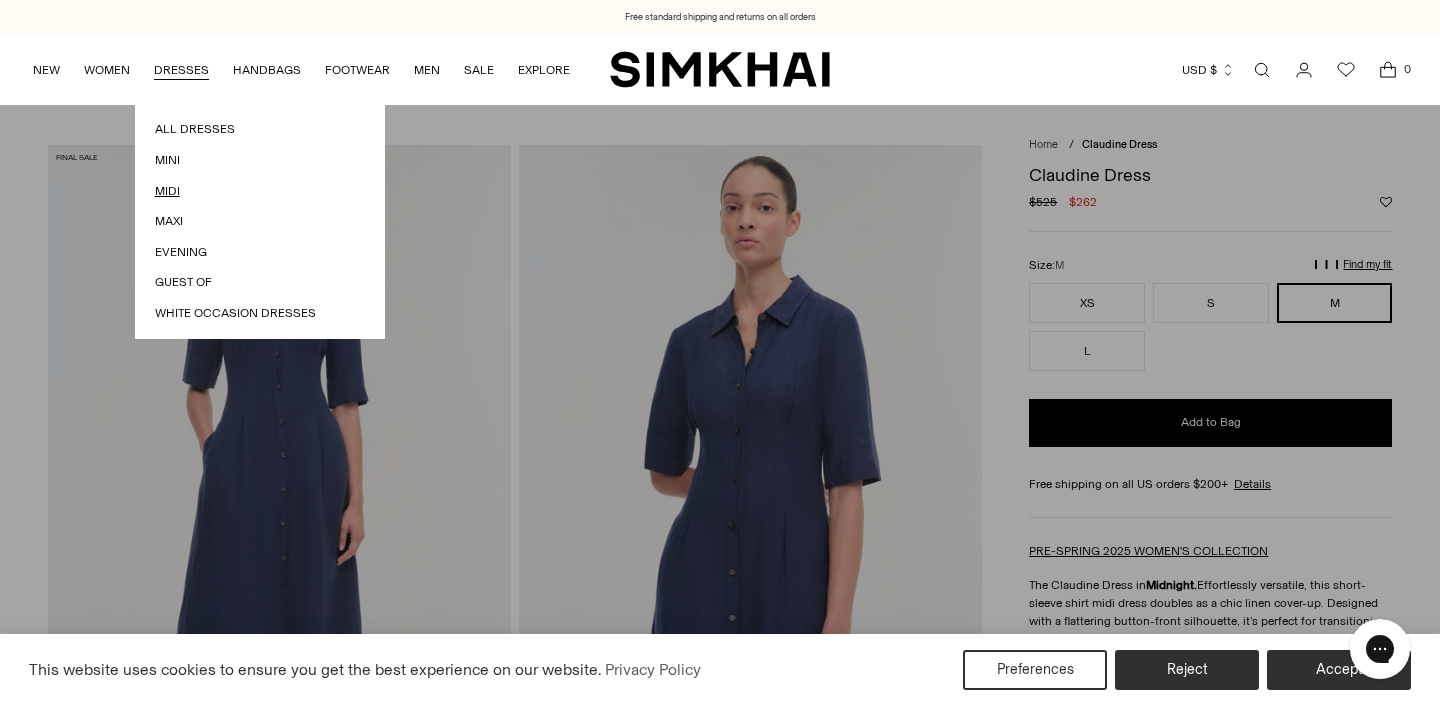 click on "Midi" at bounding box center (260, 191) 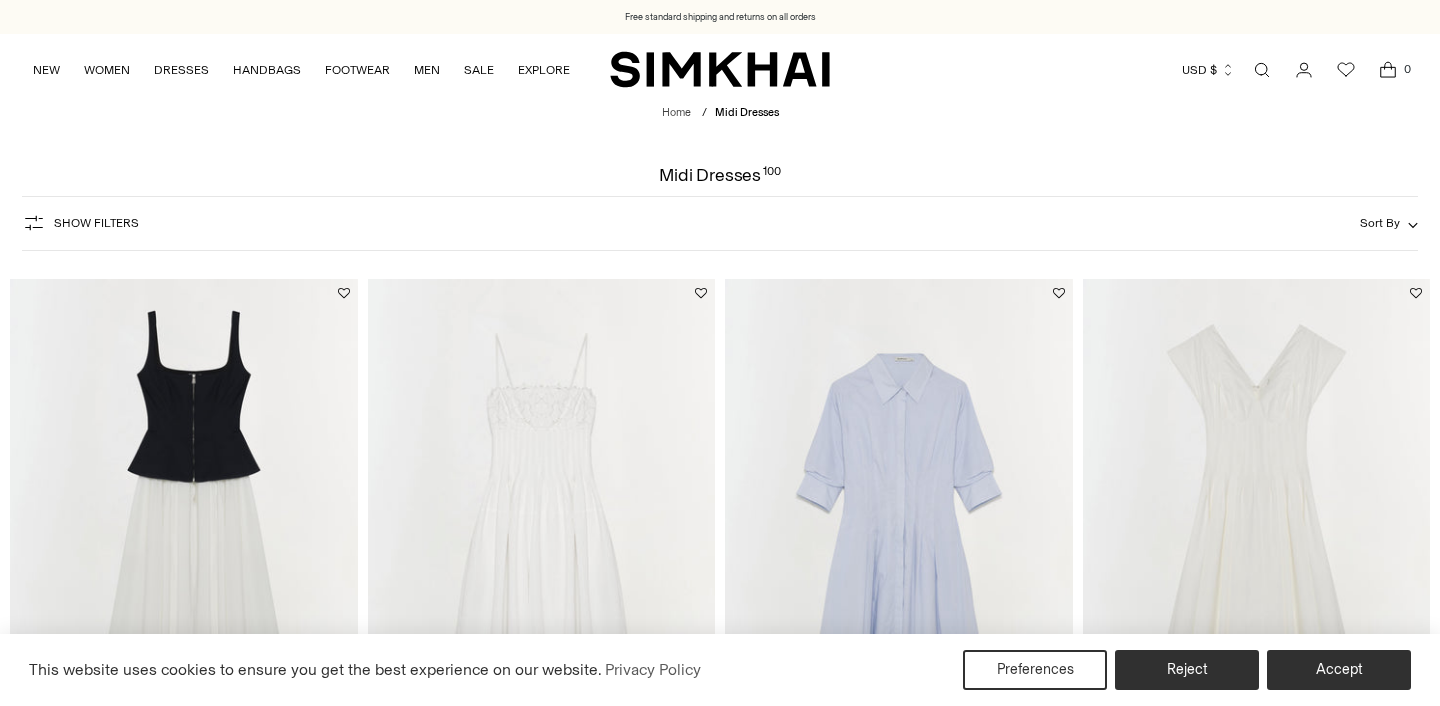 scroll, scrollTop: 0, scrollLeft: 0, axis: both 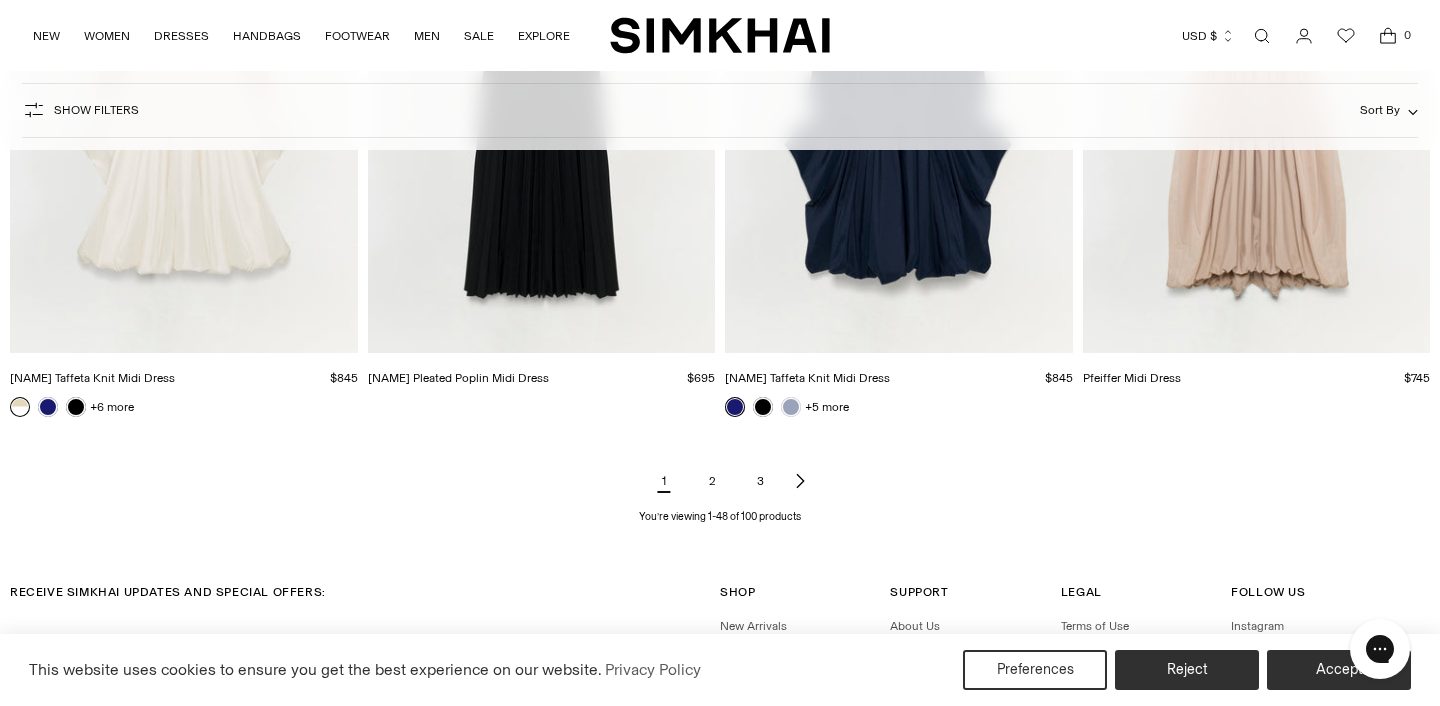 click on "2" at bounding box center (712, 481) 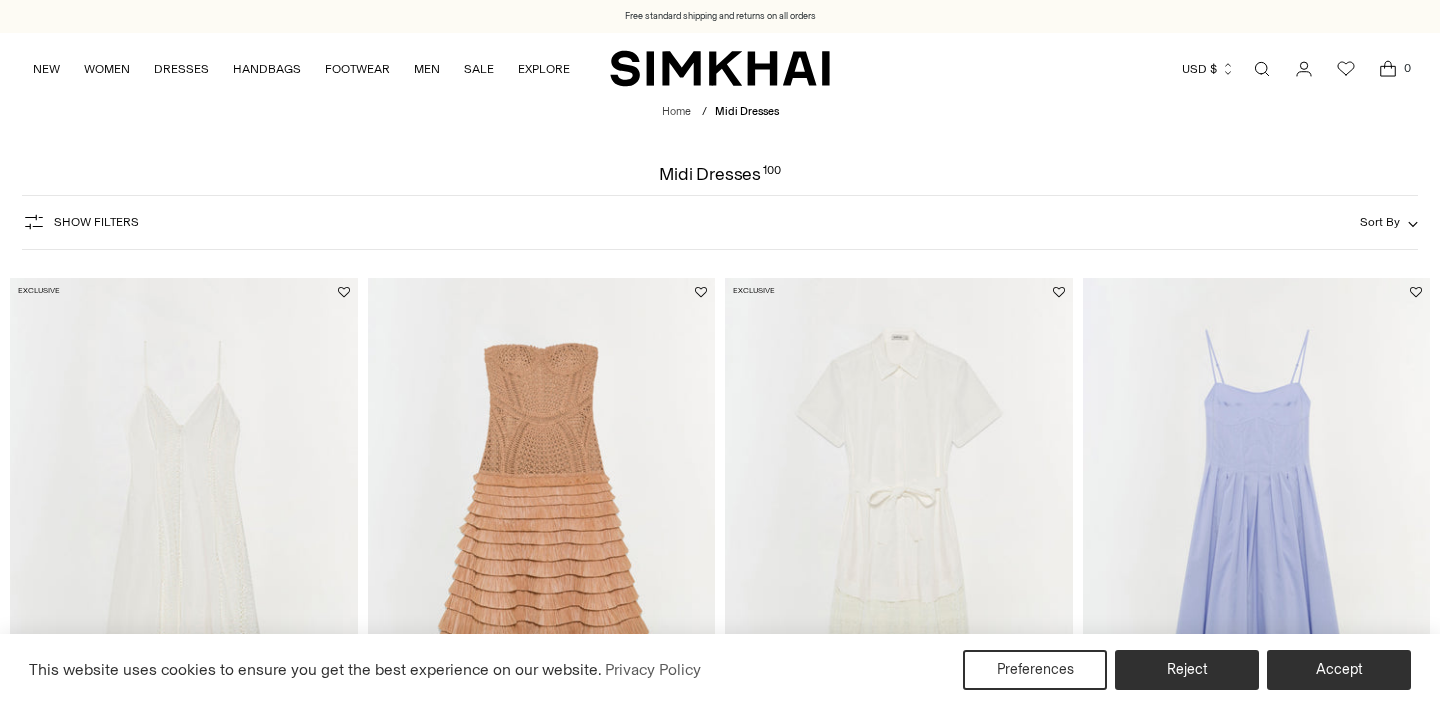scroll, scrollTop: 288, scrollLeft: 0, axis: vertical 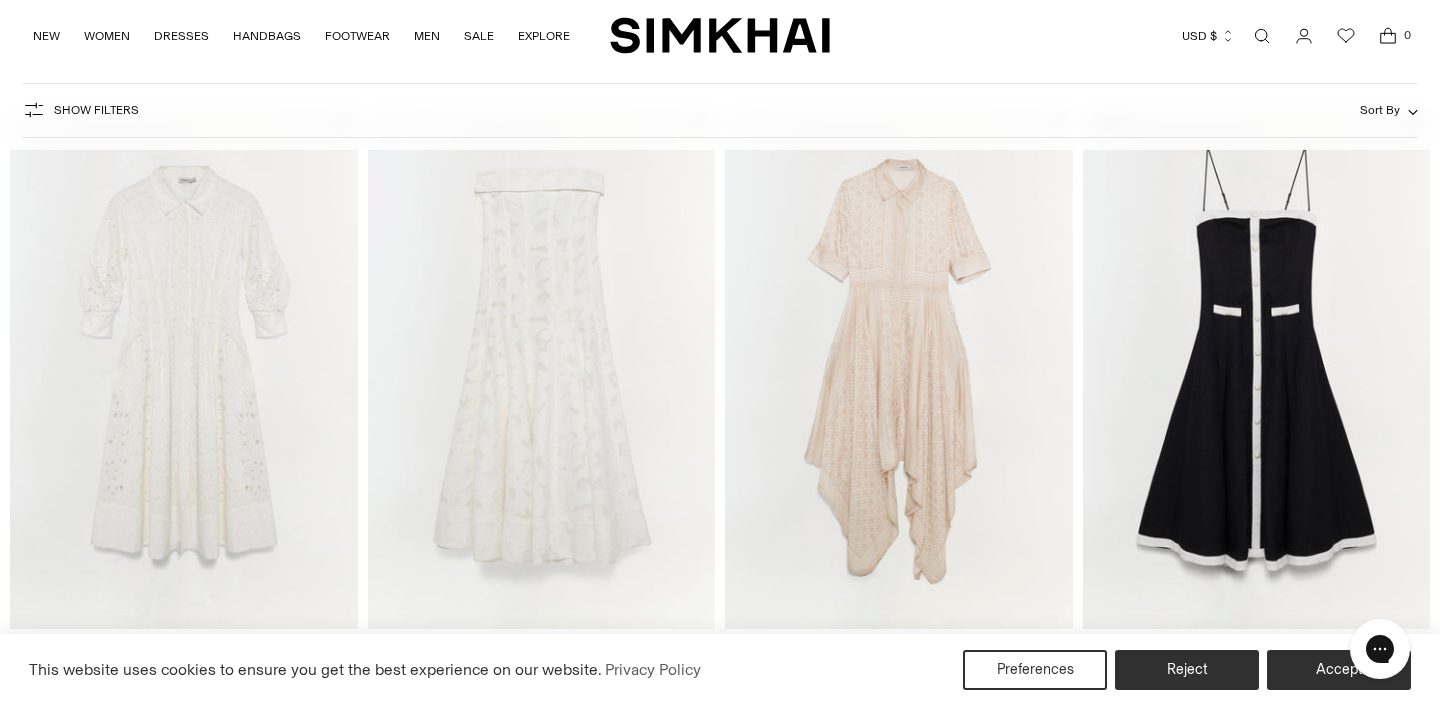 click at bounding box center [0, 0] 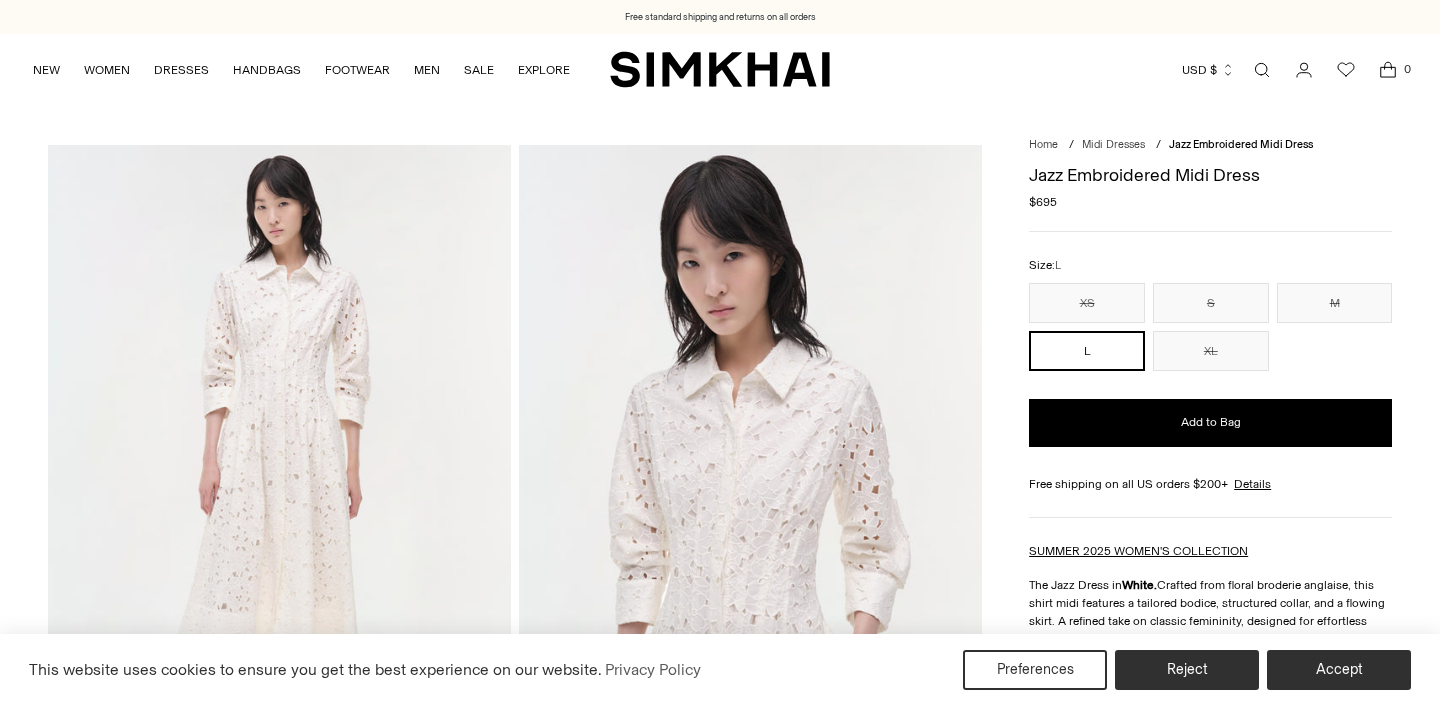 scroll, scrollTop: 0, scrollLeft: 0, axis: both 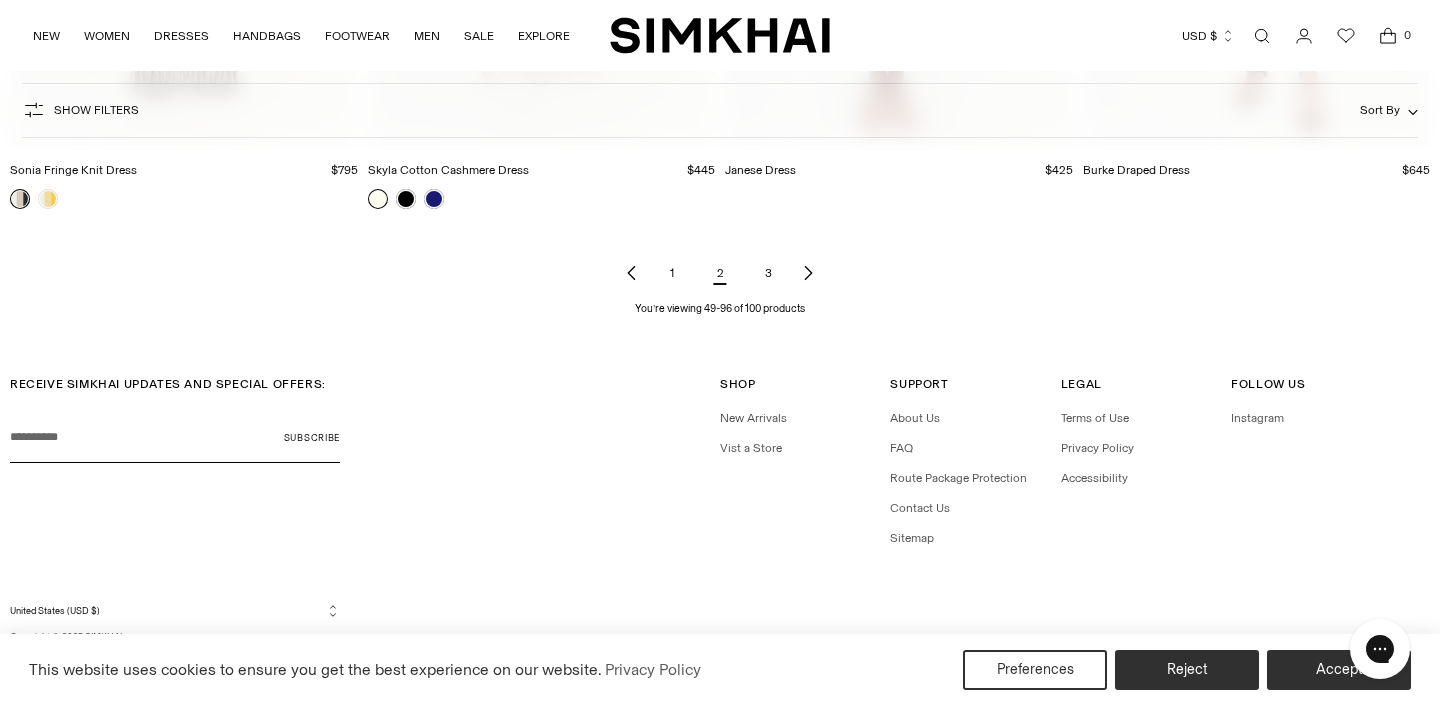 click on "3" at bounding box center (768, 273) 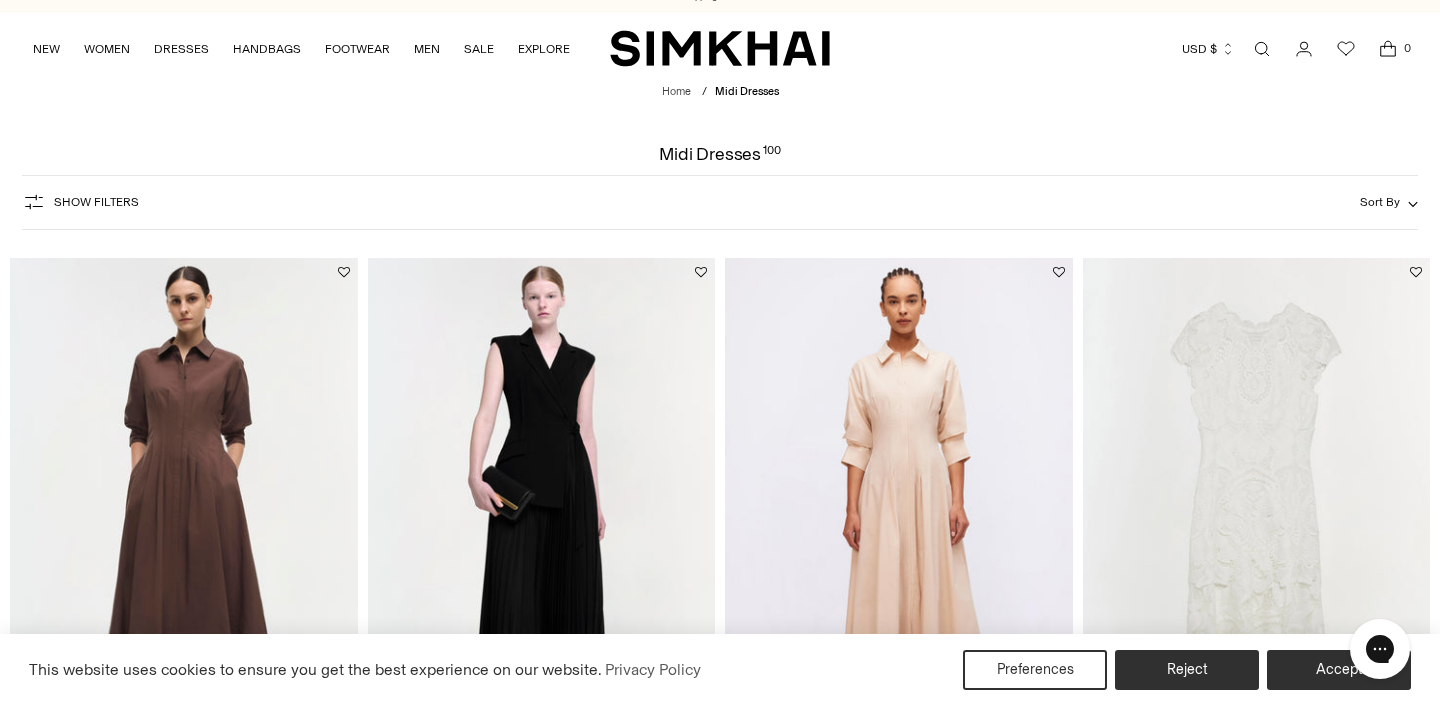 scroll, scrollTop: 34, scrollLeft: 0, axis: vertical 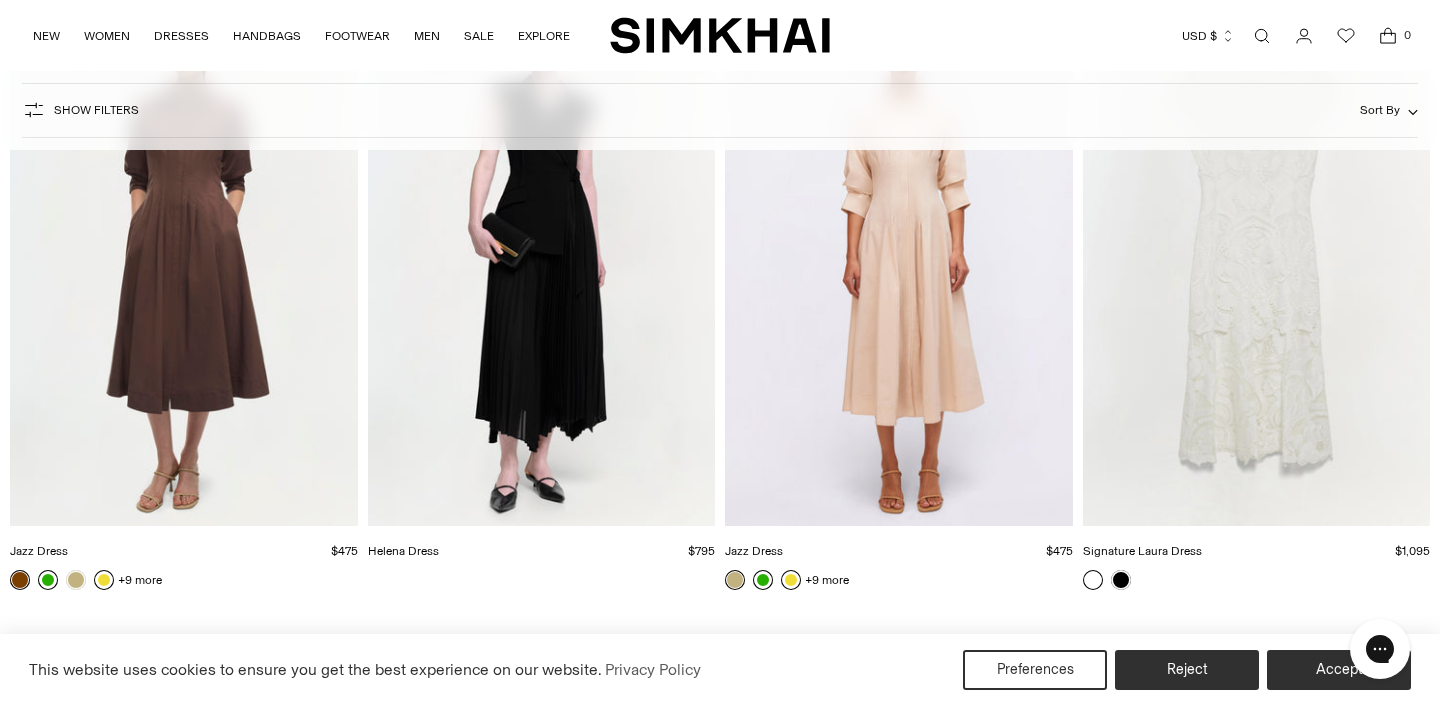 click at bounding box center (48, 580) 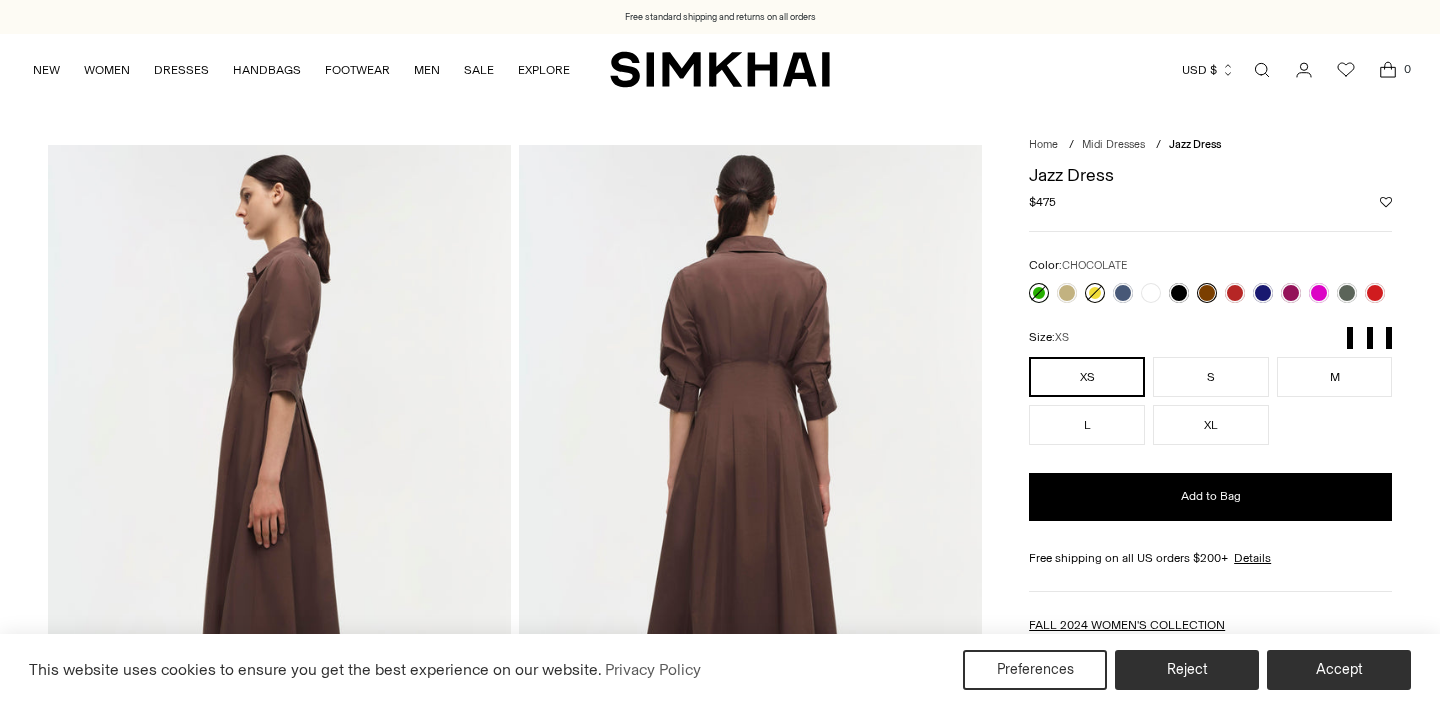 scroll, scrollTop: 0, scrollLeft: 0, axis: both 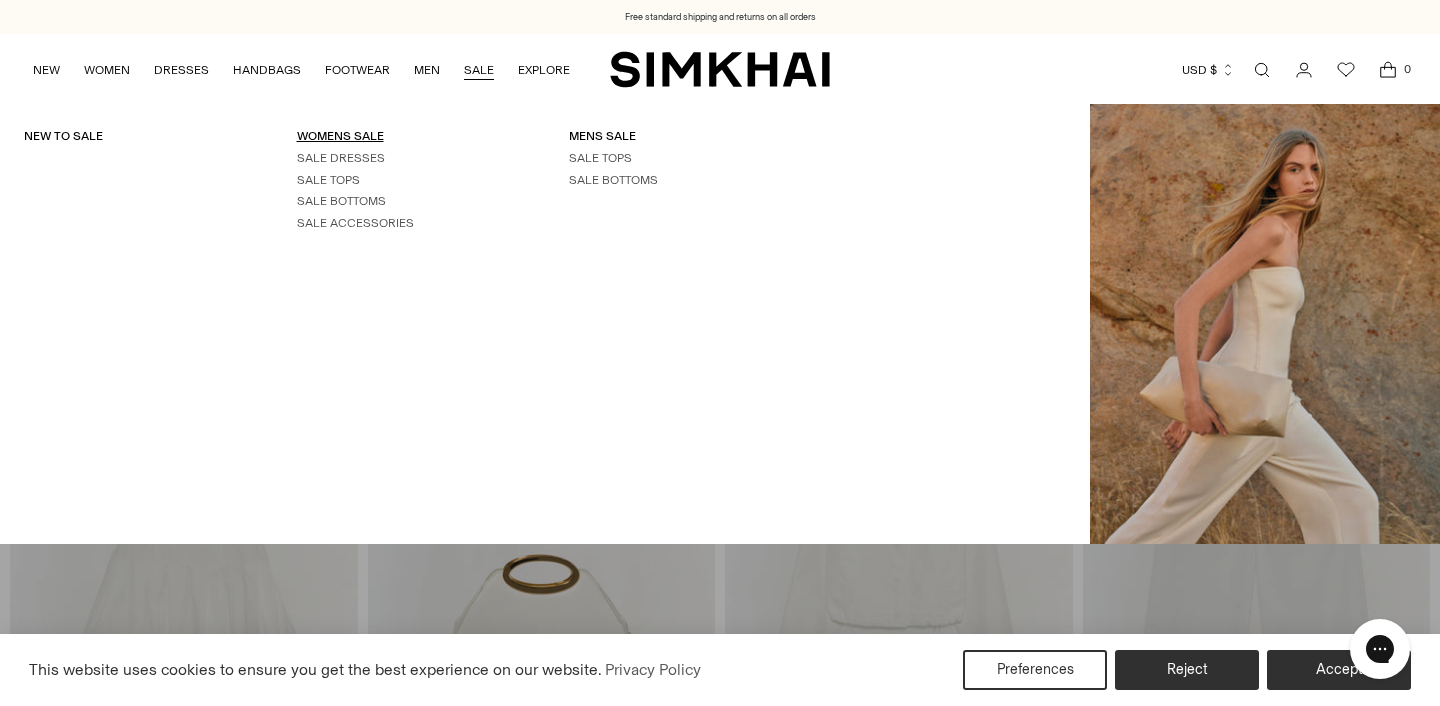 click on "WOMENS SALE" at bounding box center (340, 136) 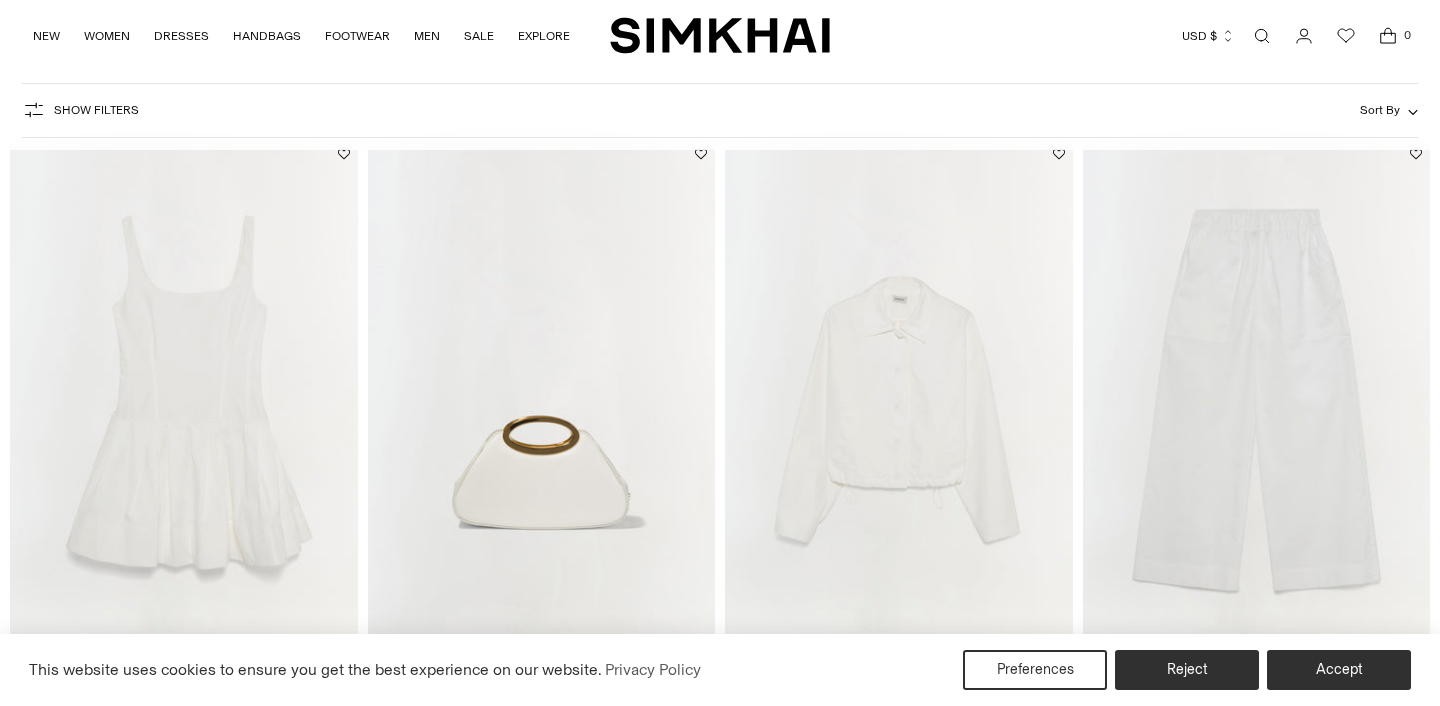 scroll, scrollTop: 191, scrollLeft: 0, axis: vertical 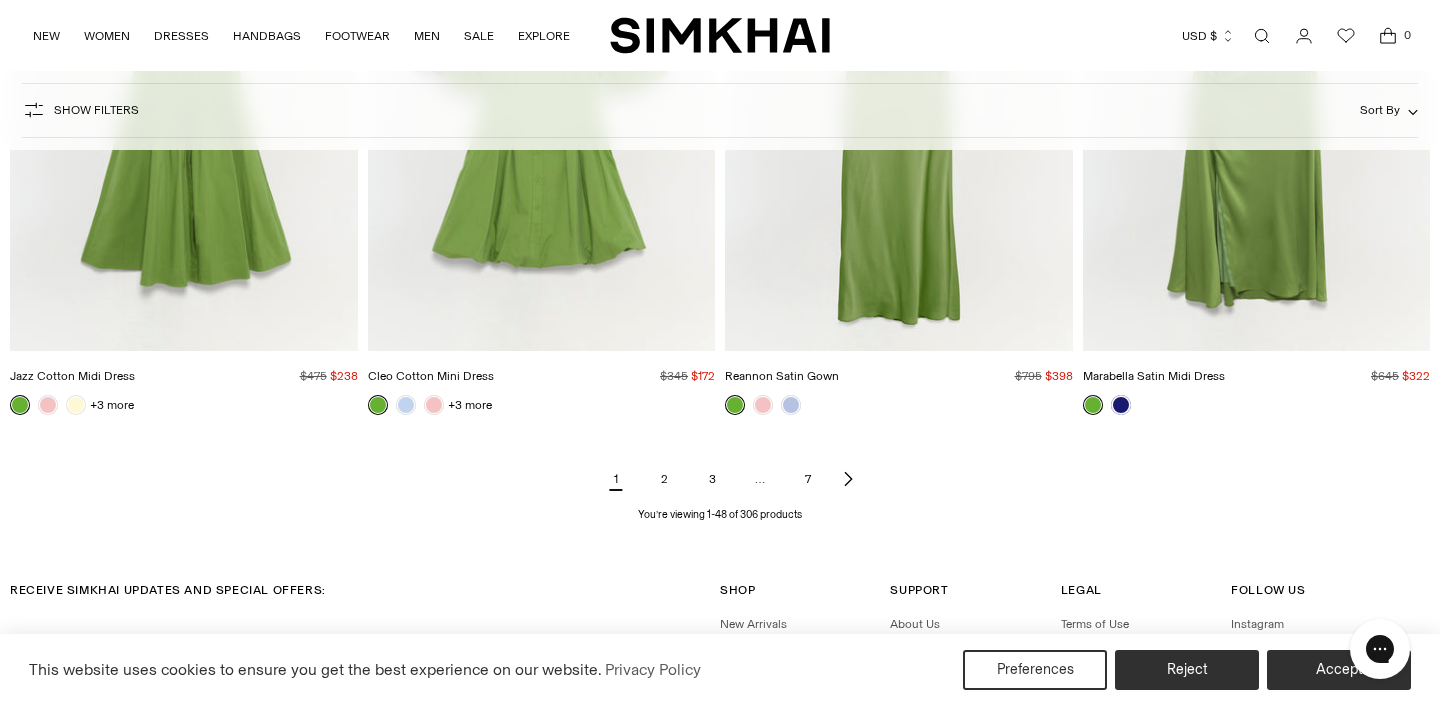 click on "Reannon Satin Gown
Regular price
$795
$398
Unit price
/ per" at bounding box center [899, 383] 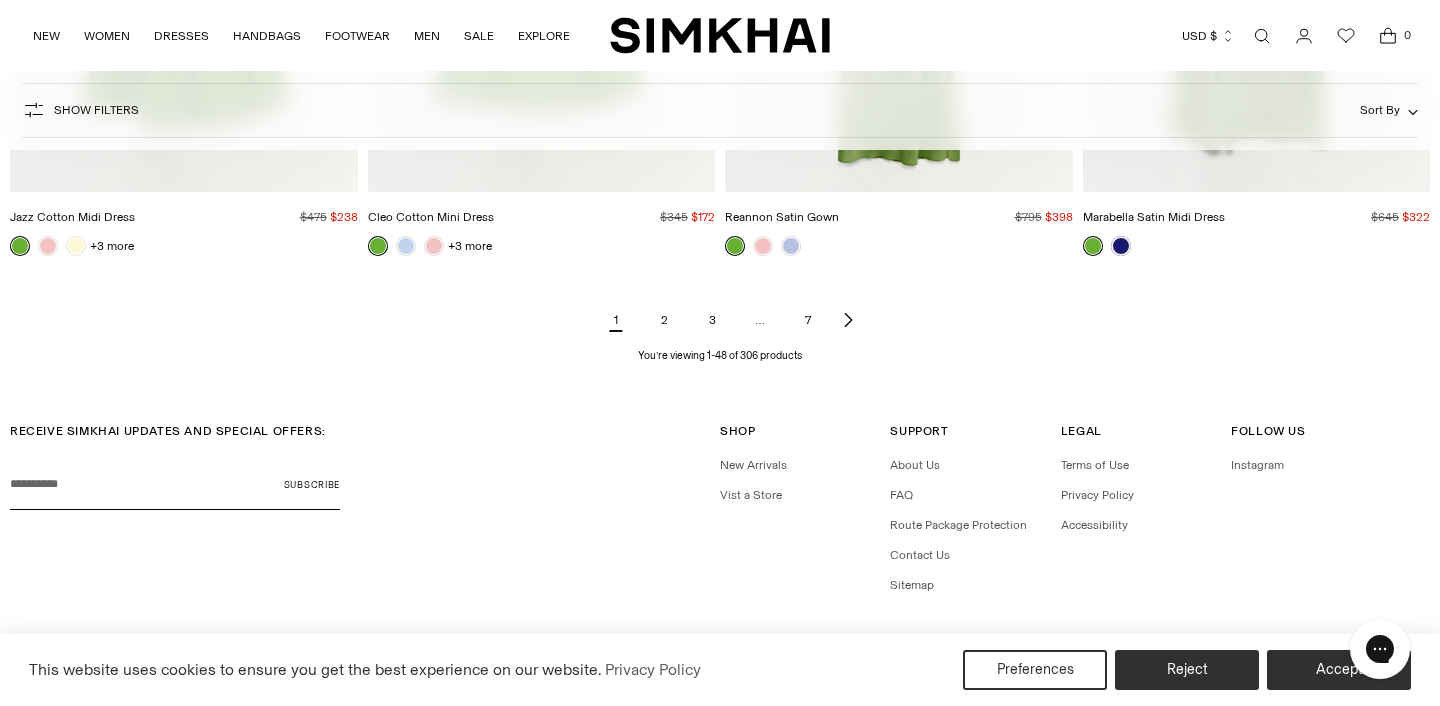 scroll, scrollTop: 7420, scrollLeft: 0, axis: vertical 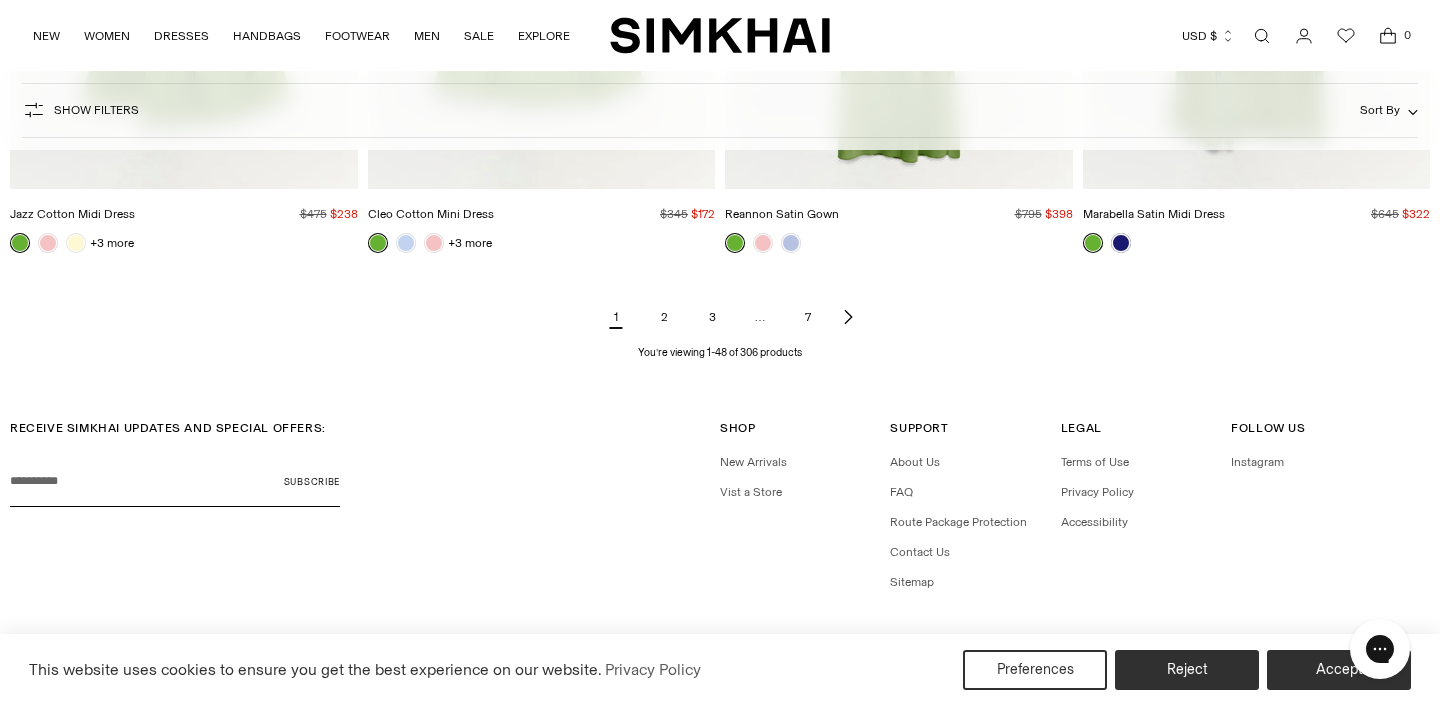click on "2" at bounding box center (664, 317) 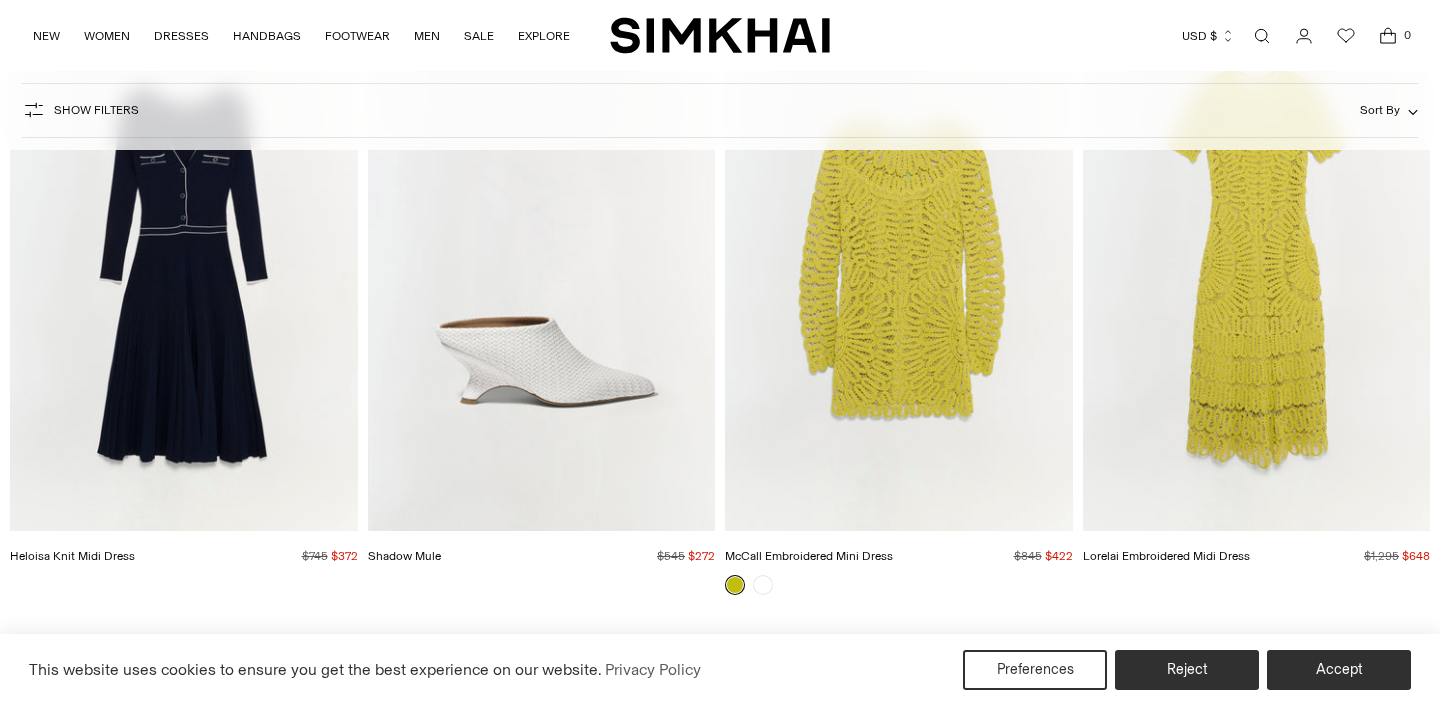scroll, scrollTop: 269, scrollLeft: 0, axis: vertical 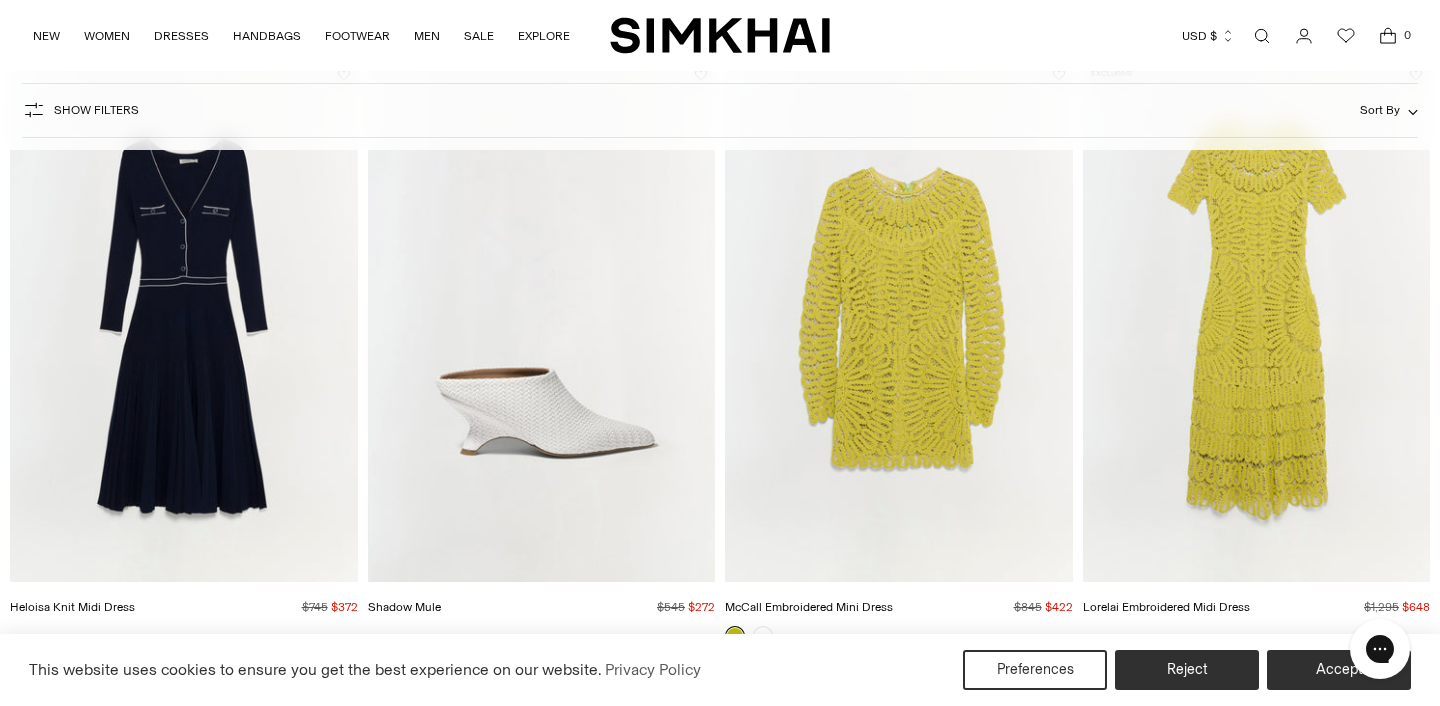 click at bounding box center (0, 0) 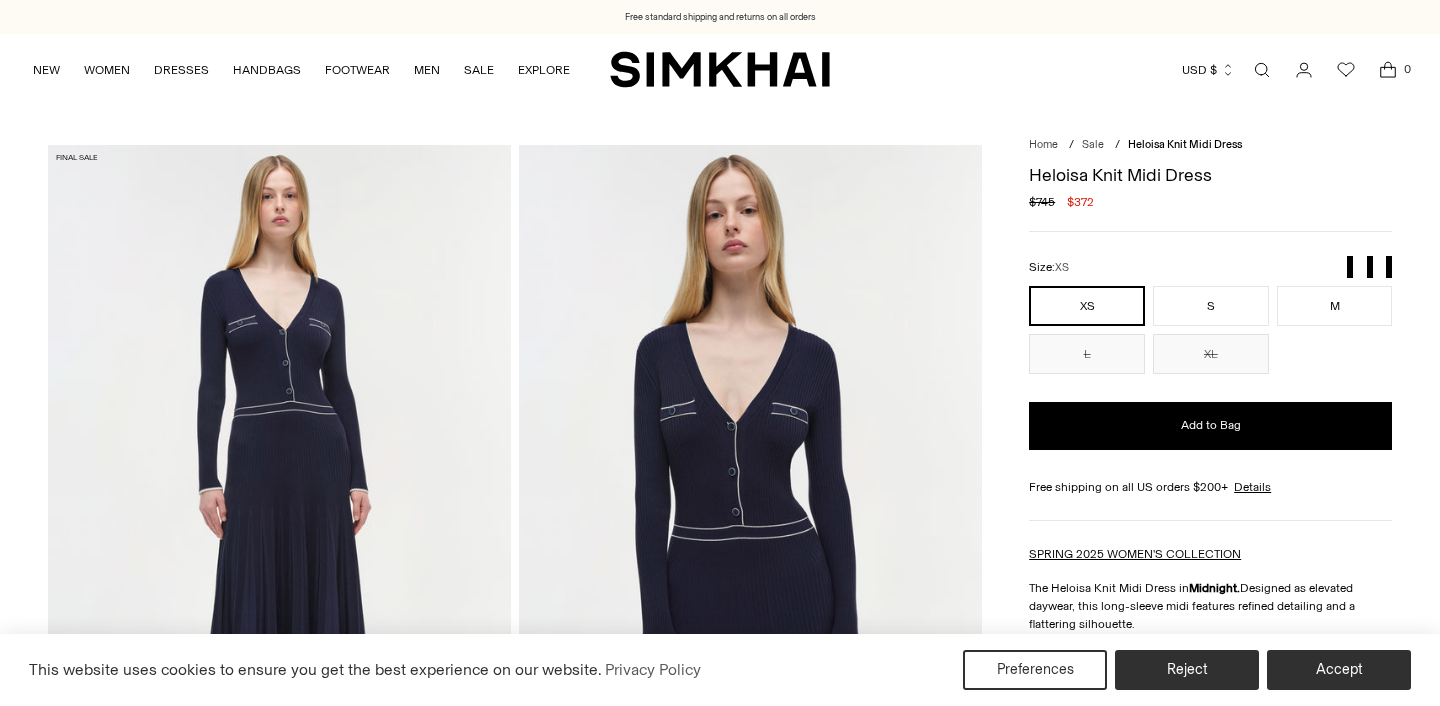 scroll, scrollTop: 0, scrollLeft: 0, axis: both 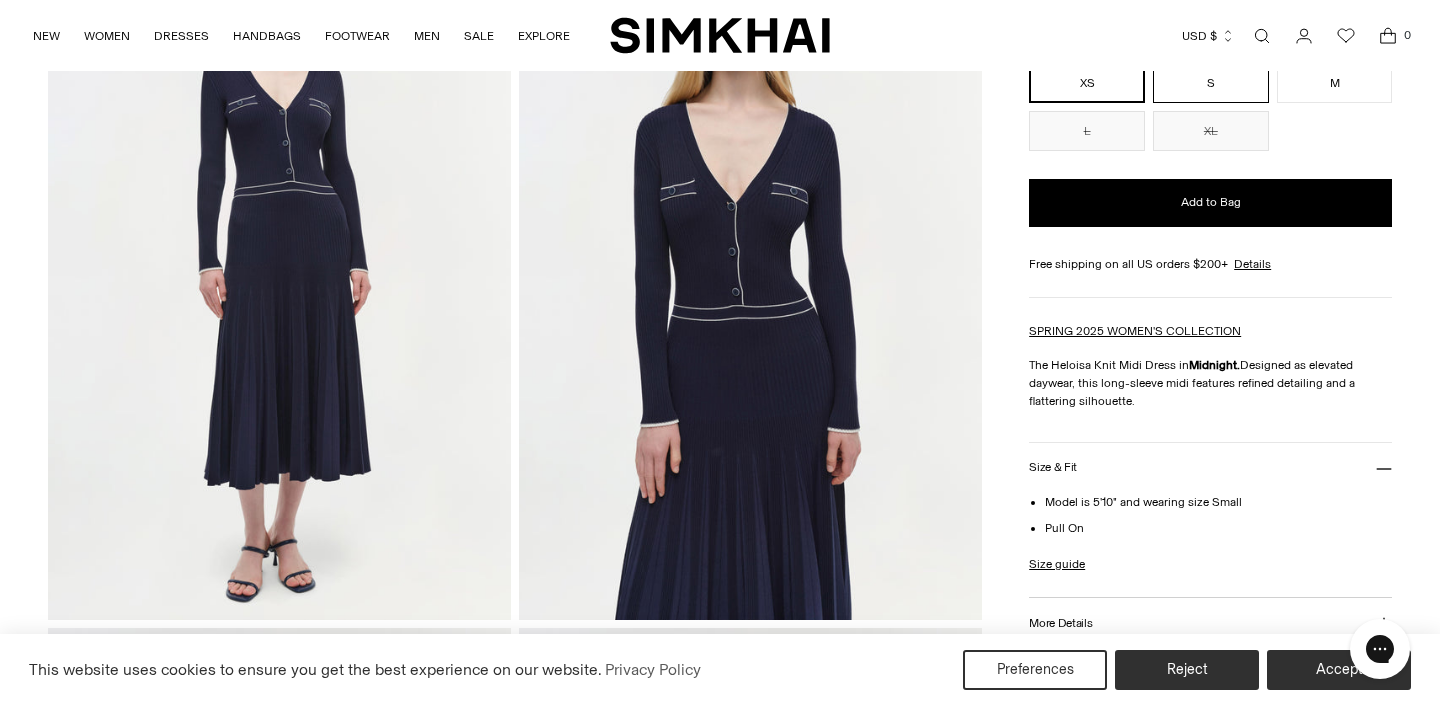click on "S" at bounding box center [1211, 83] 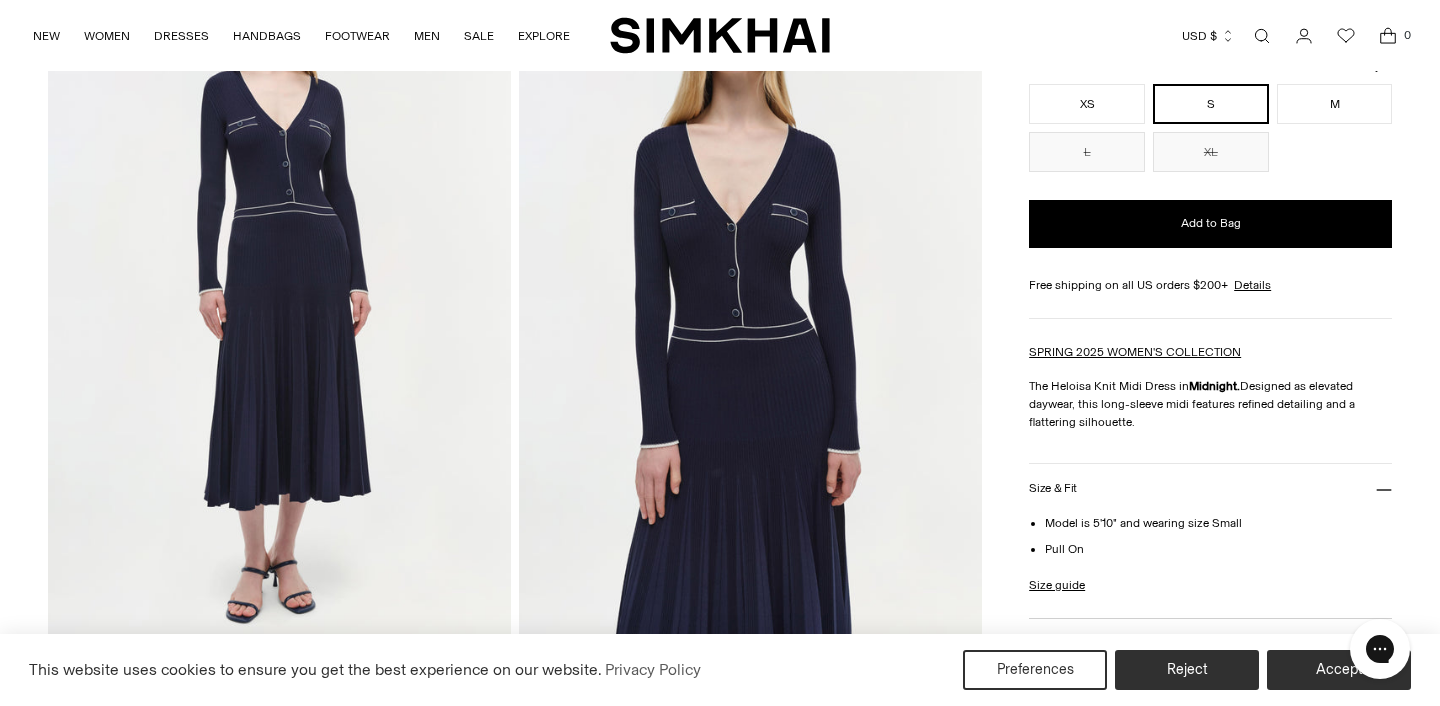 scroll, scrollTop: 196, scrollLeft: 0, axis: vertical 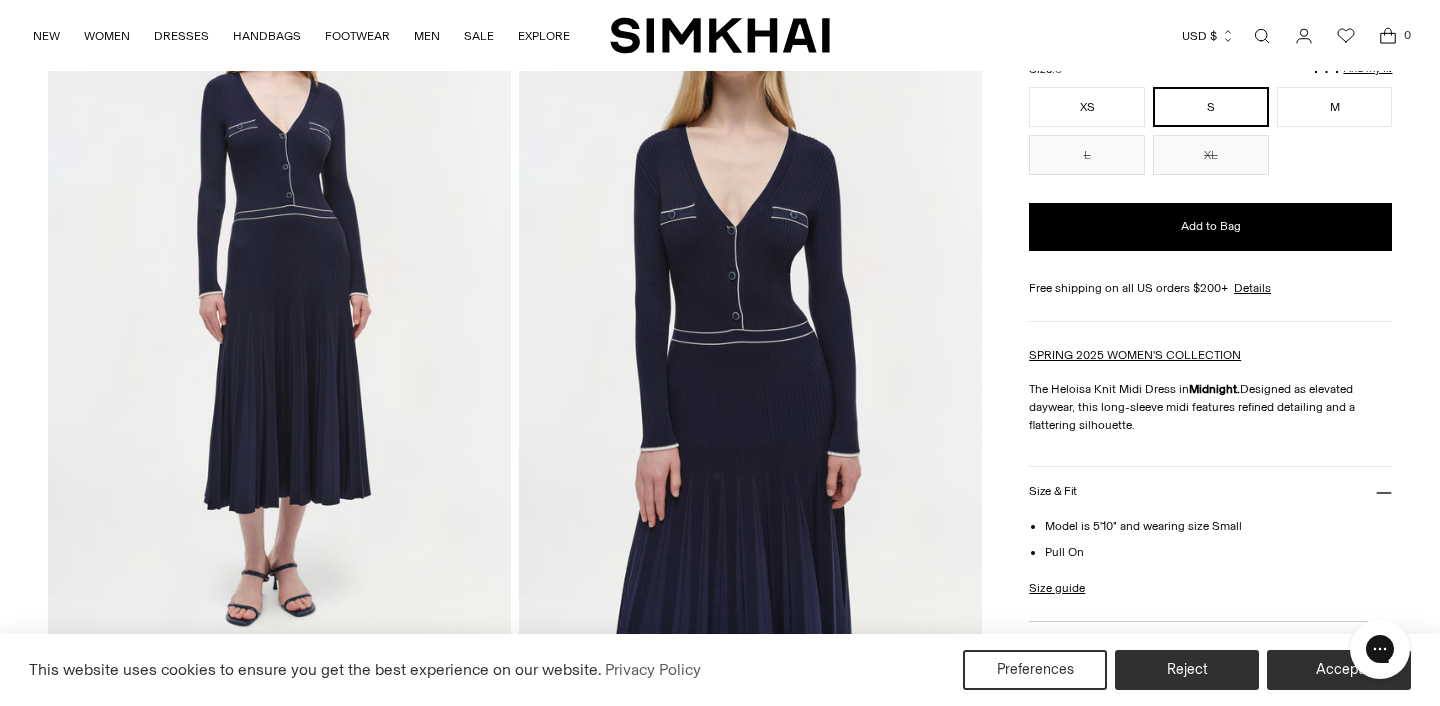 click at bounding box center (750, 296) 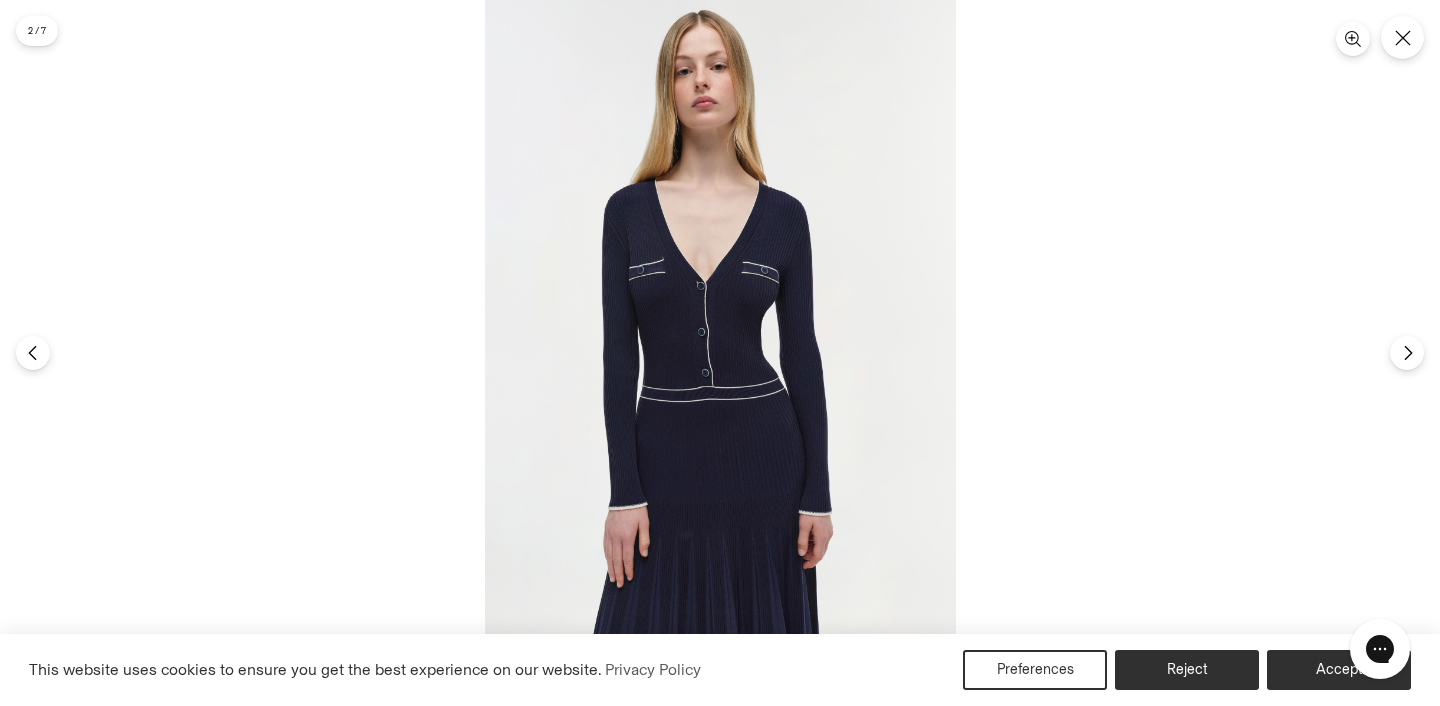 scroll, scrollTop: 269, scrollLeft: 0, axis: vertical 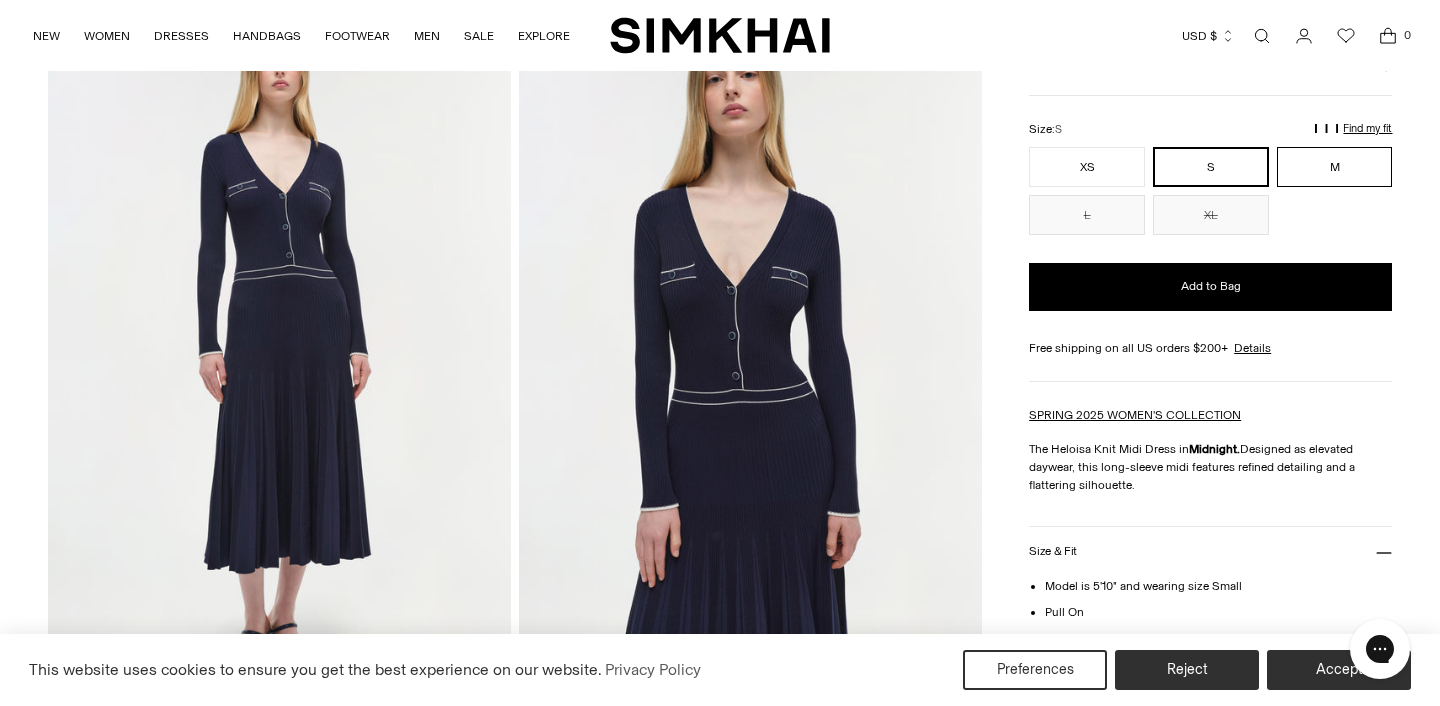 click on "M" at bounding box center [1335, 167] 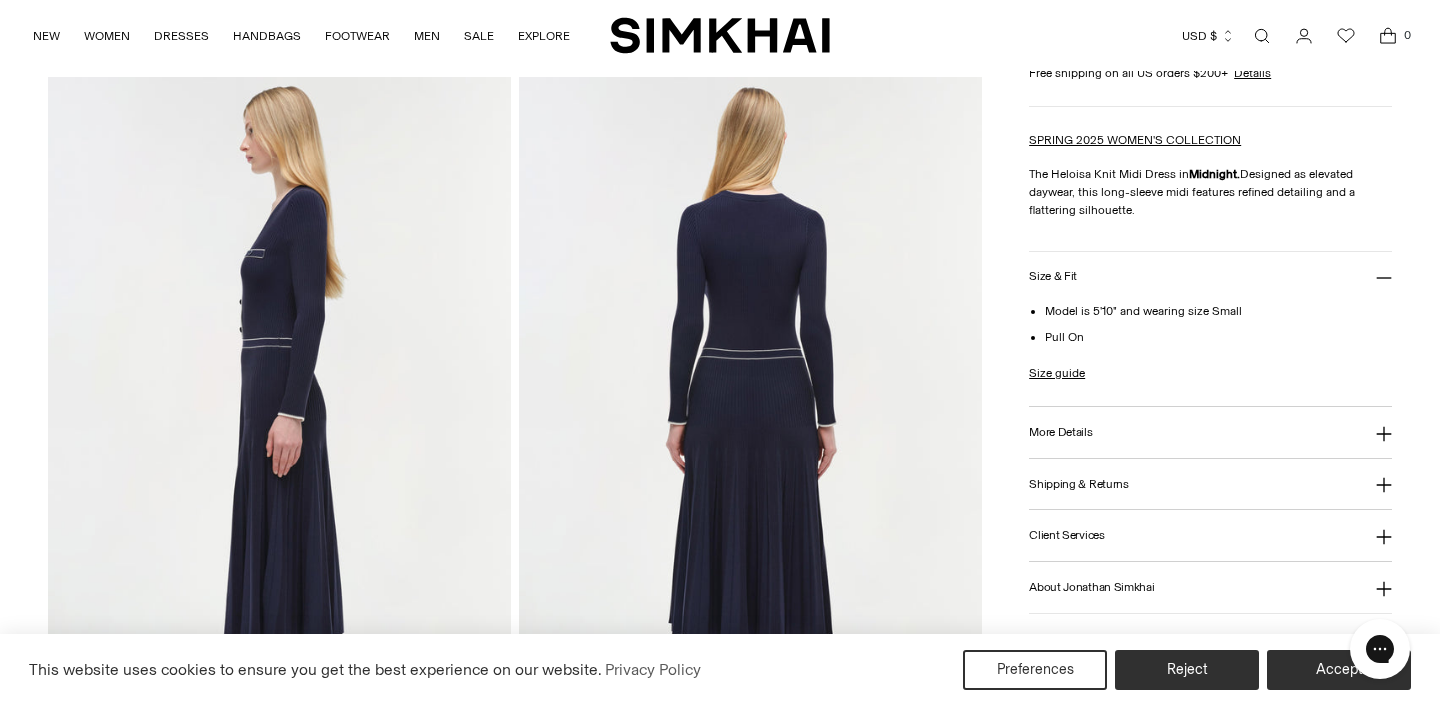 scroll, scrollTop: 772, scrollLeft: 0, axis: vertical 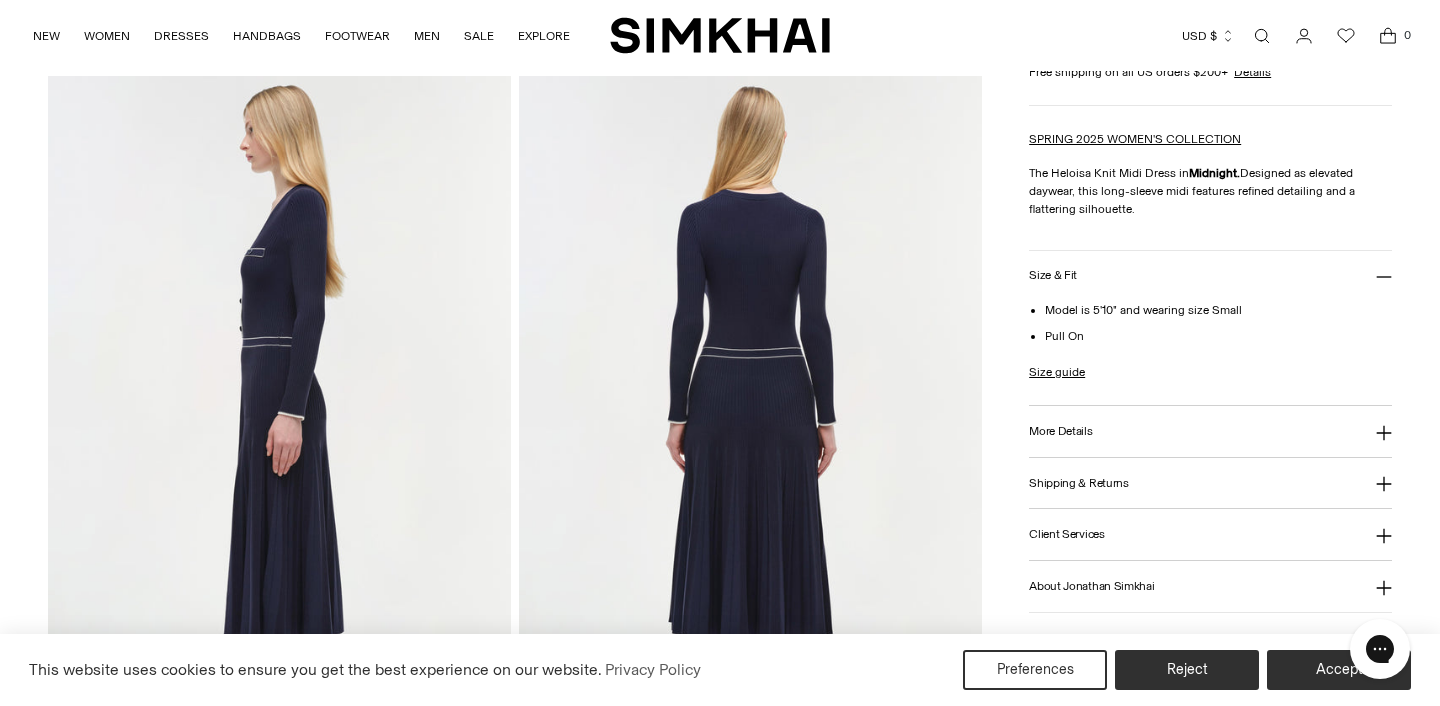 click on "More Details" at bounding box center (1210, 431) 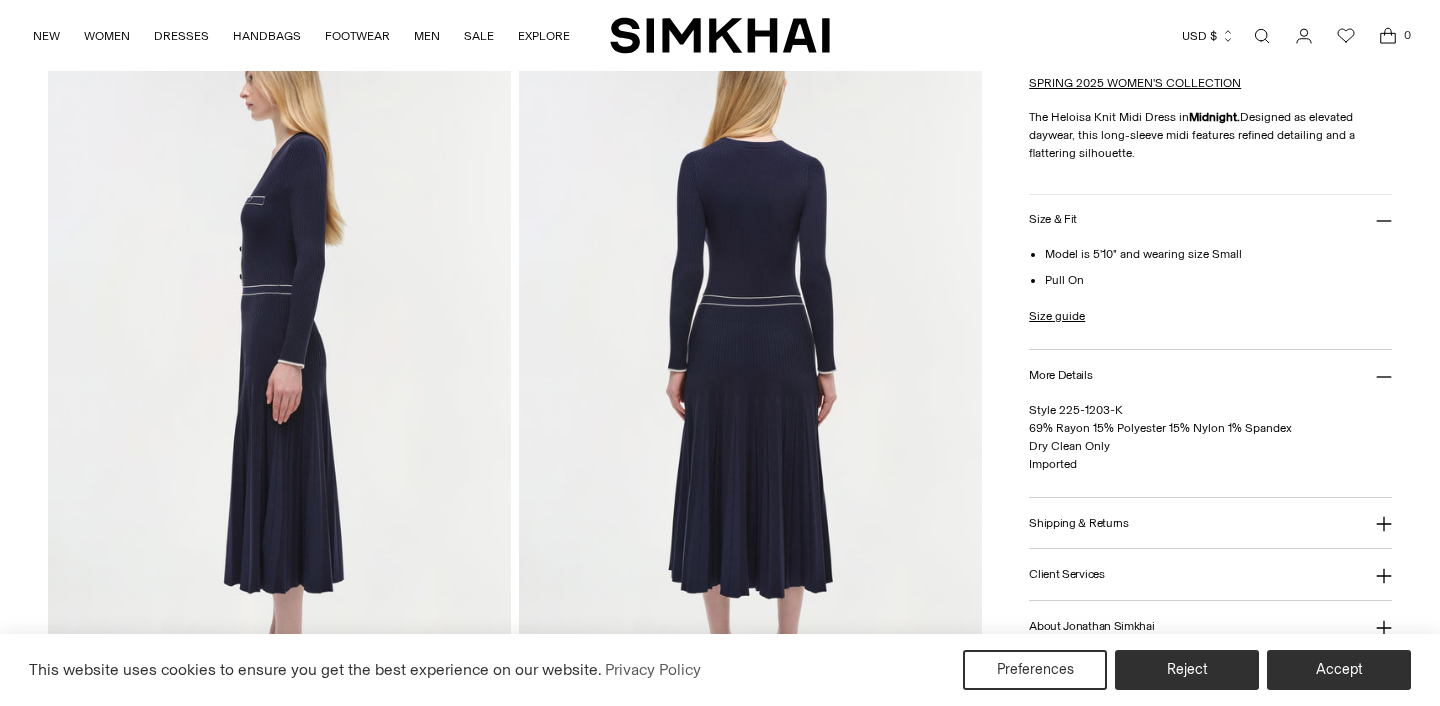 scroll, scrollTop: 831, scrollLeft: 0, axis: vertical 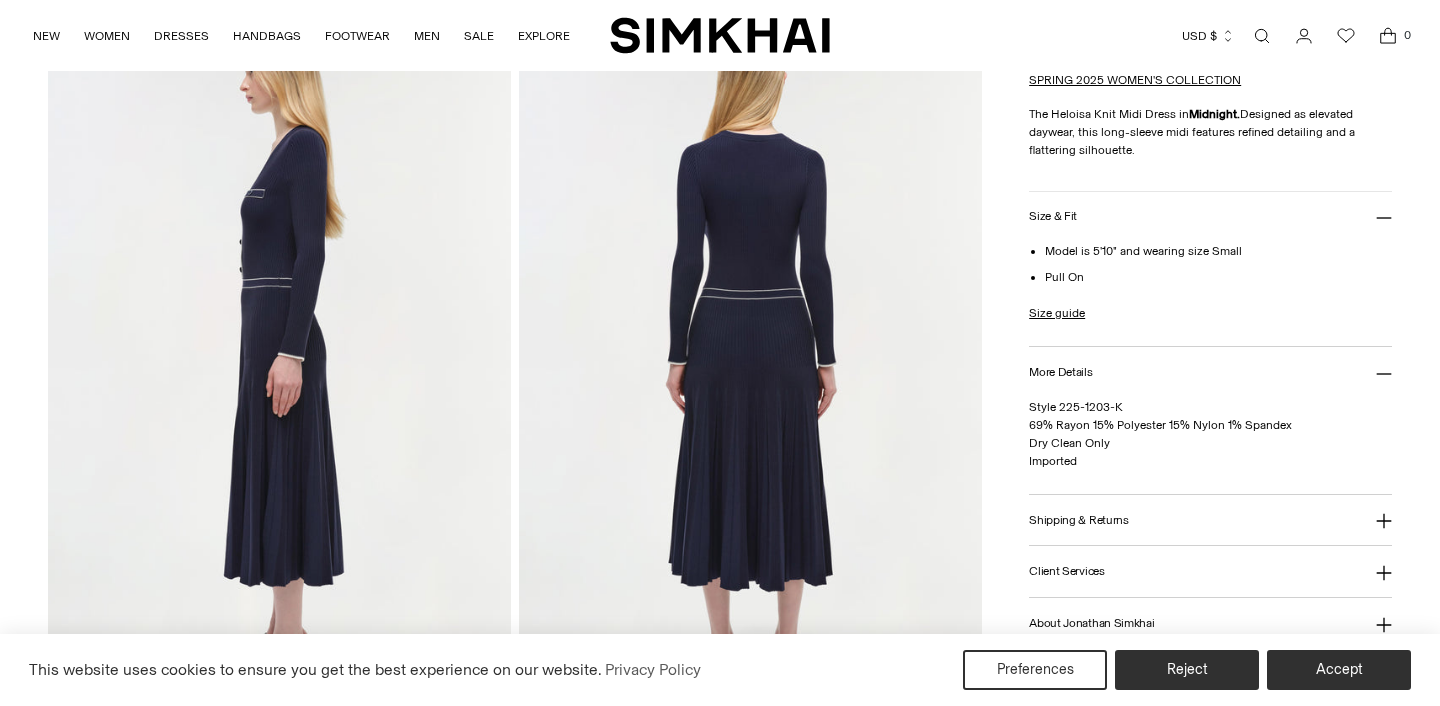 click on "Shipping & Returns" at bounding box center (1210, 520) 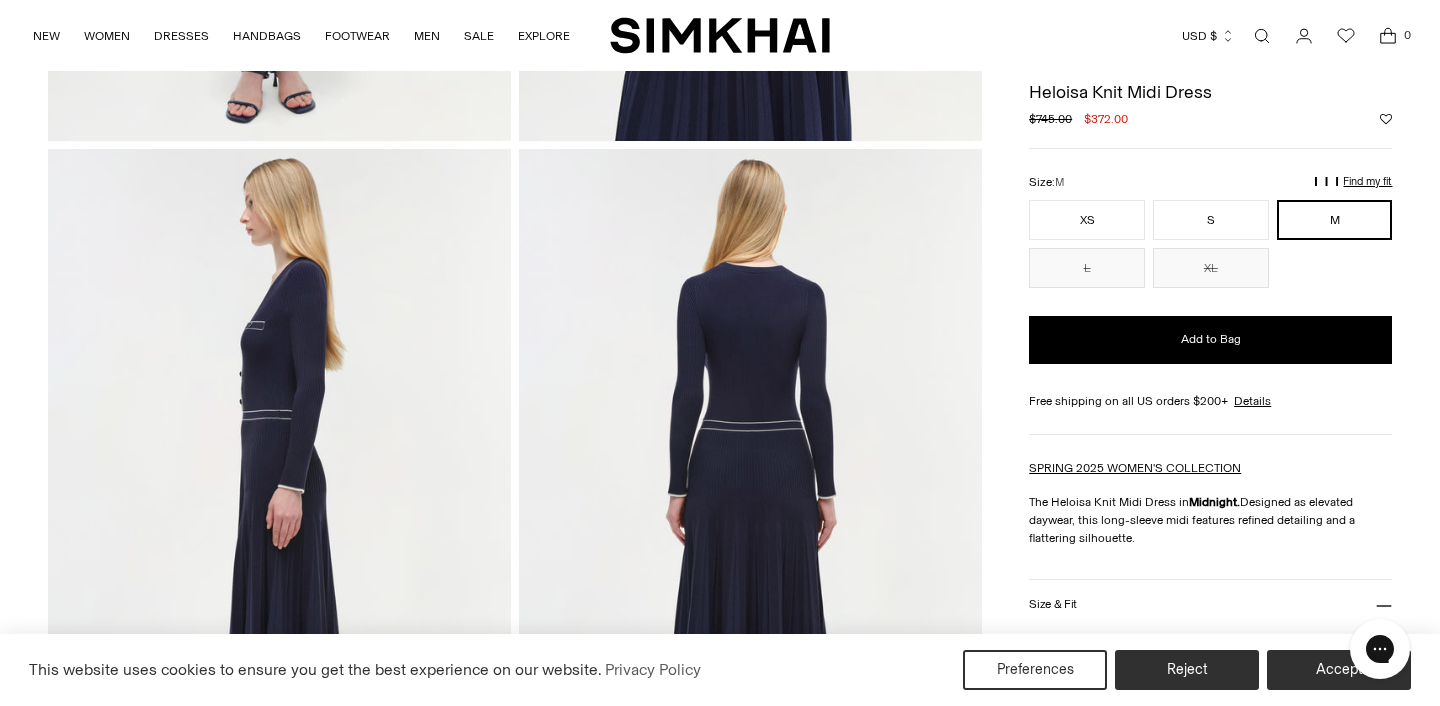 scroll, scrollTop: 697, scrollLeft: 0, axis: vertical 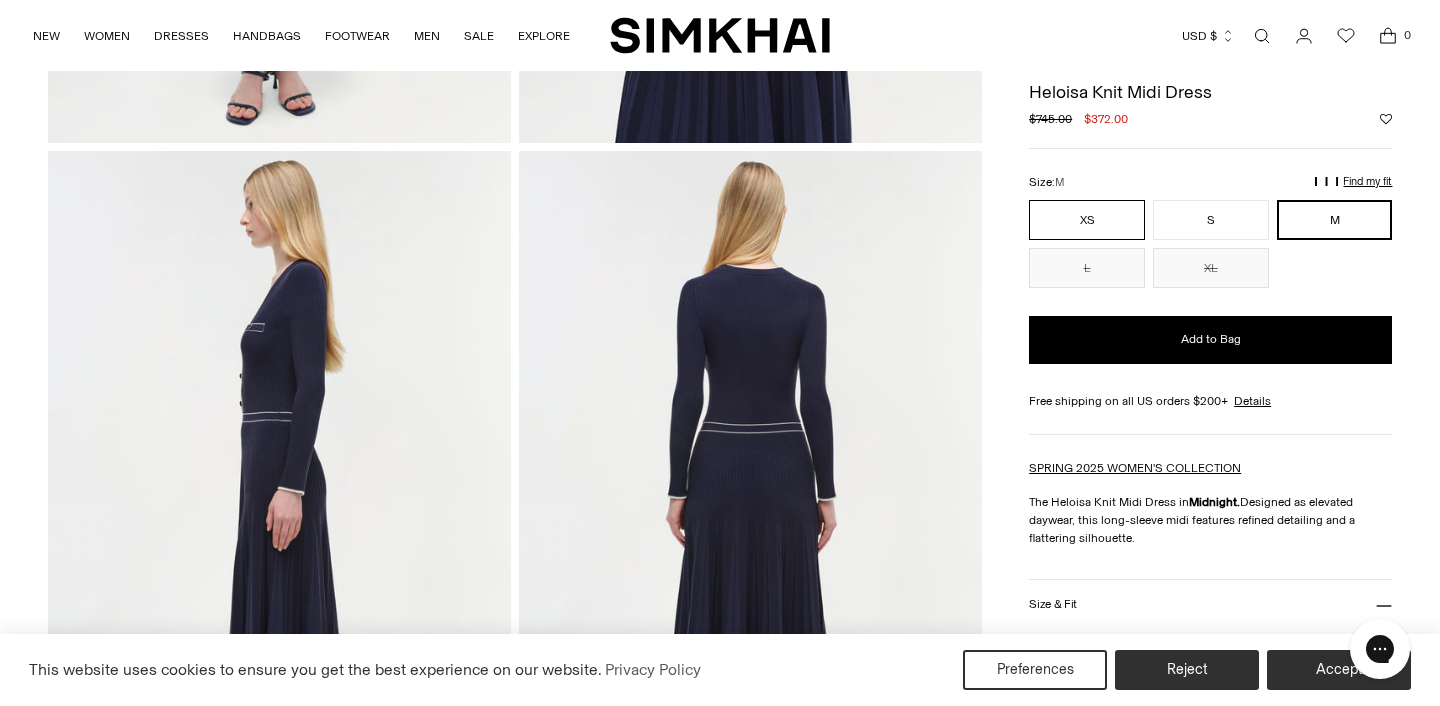 click on "XS" at bounding box center (1087, 220) 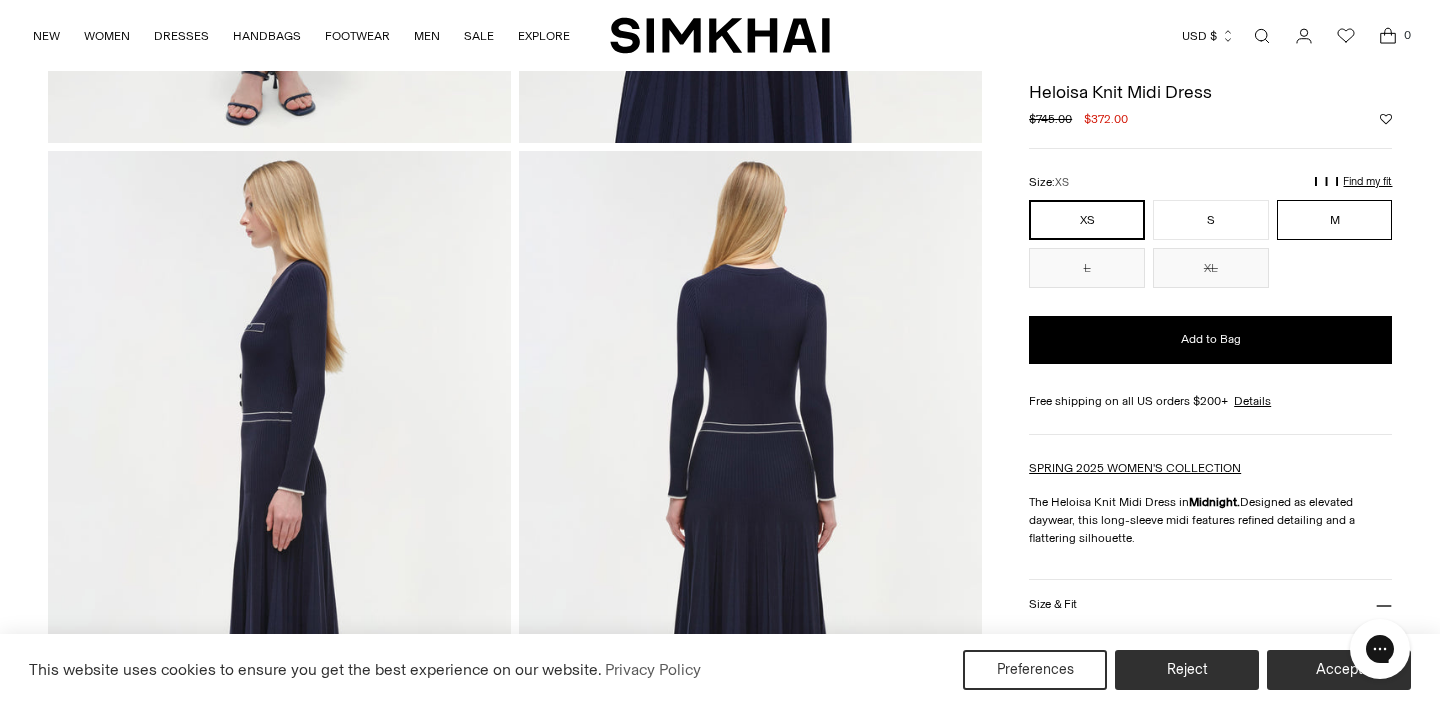 click on "M" at bounding box center [1335, 220] 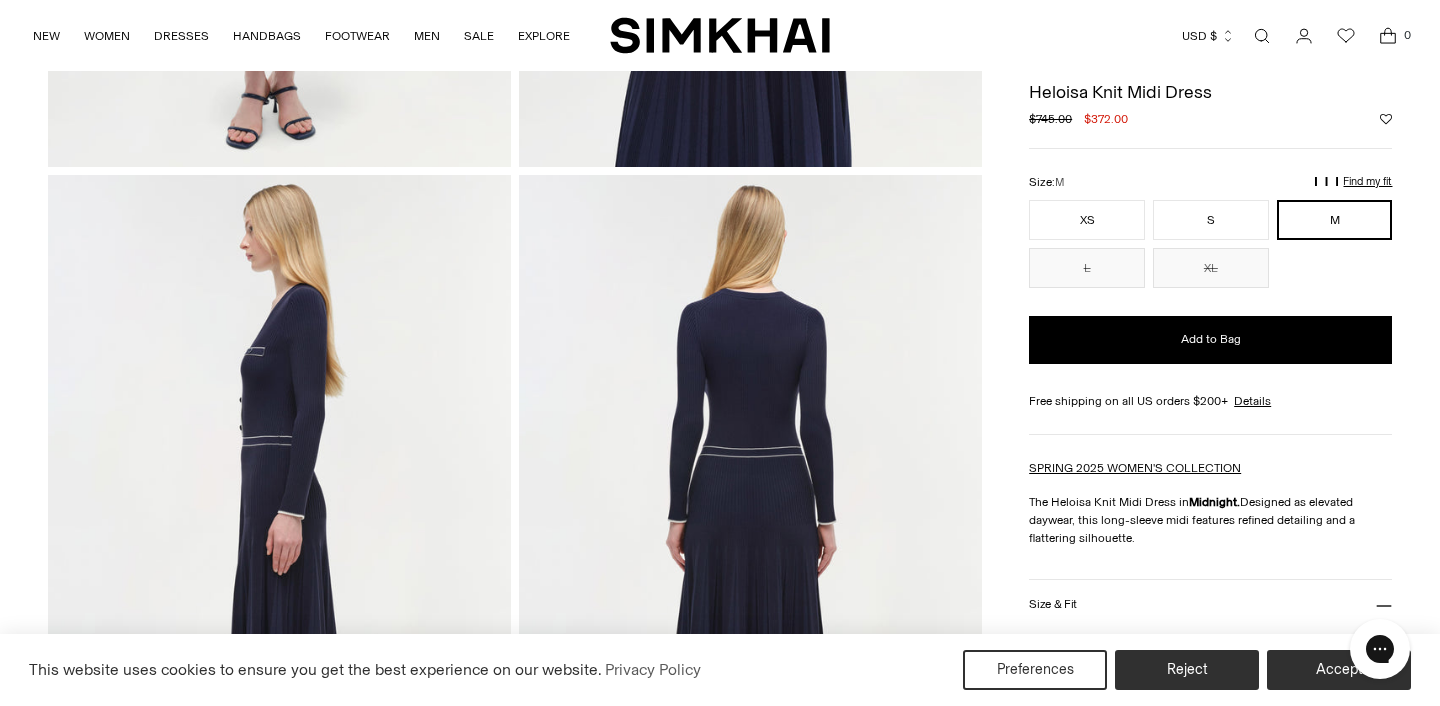 scroll, scrollTop: 657, scrollLeft: 0, axis: vertical 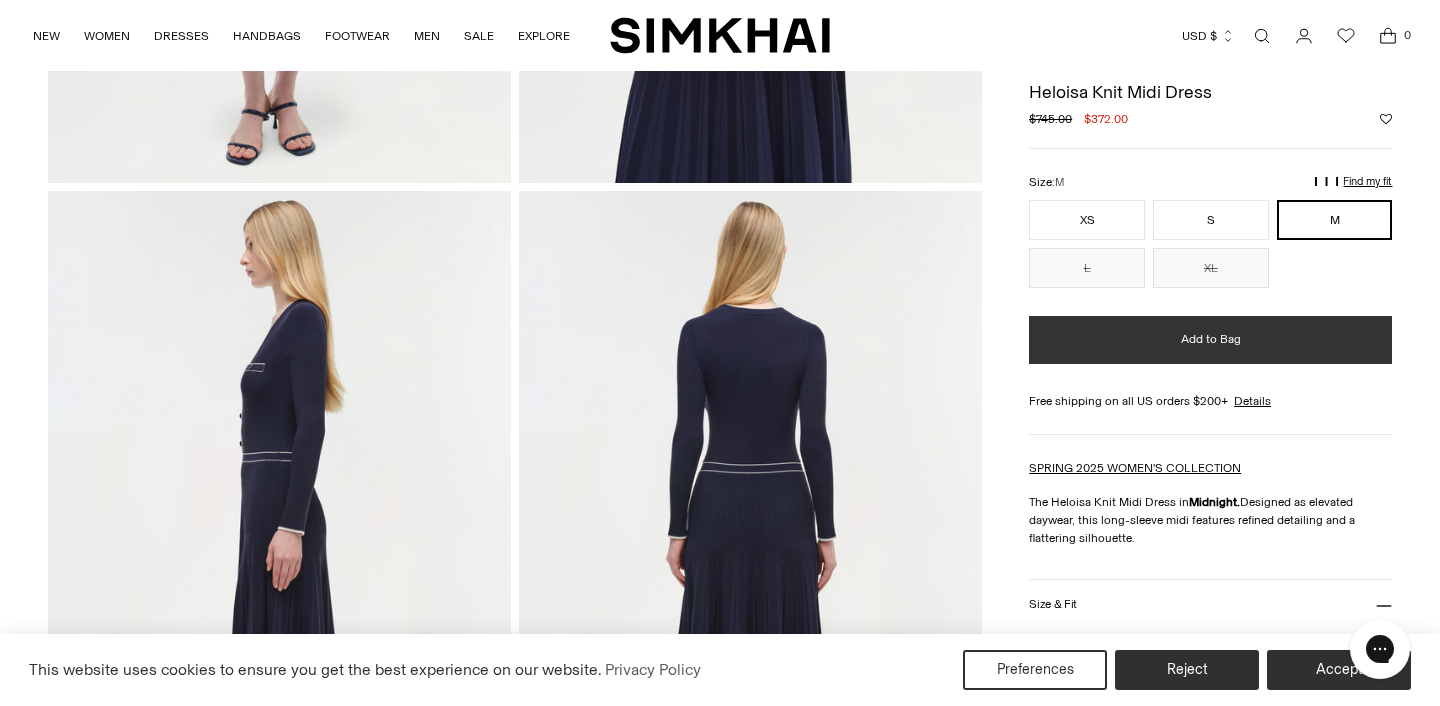 click on "Add to Bag" at bounding box center [1211, 339] 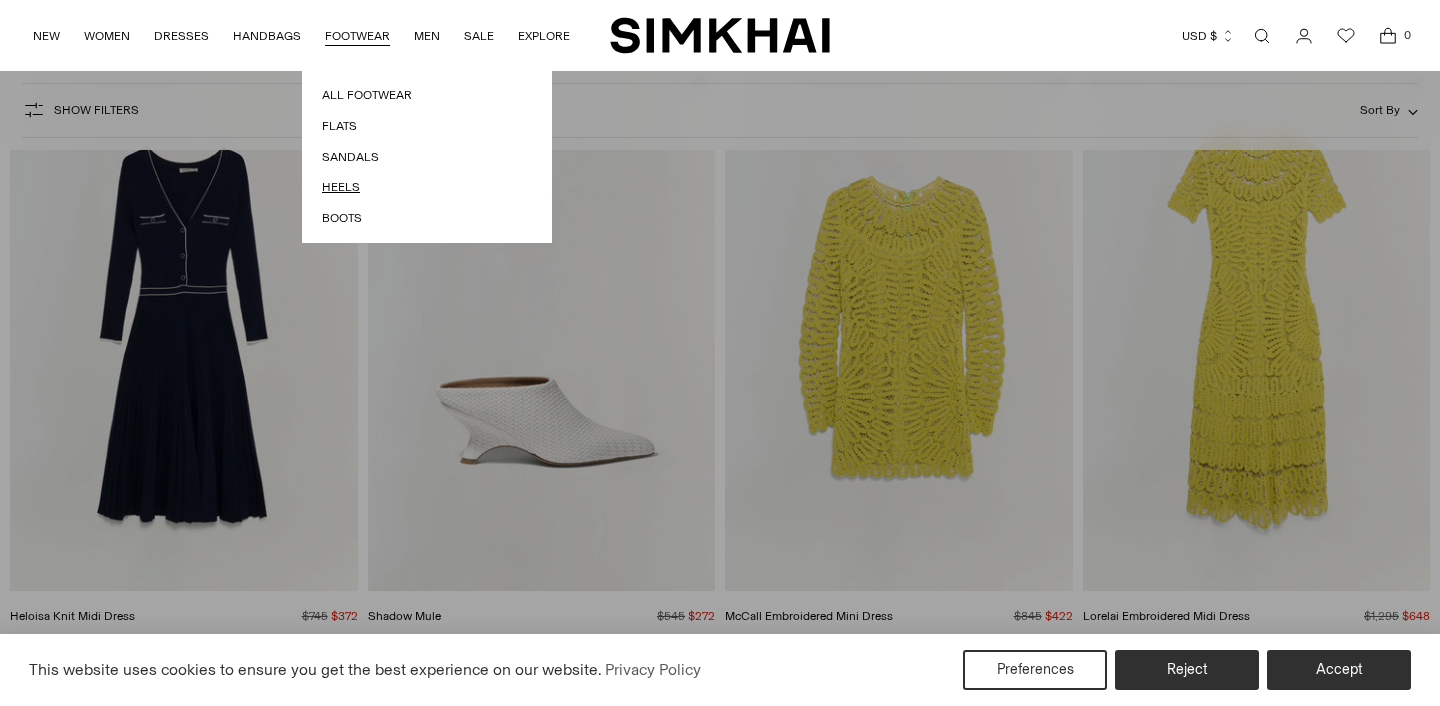 scroll, scrollTop: 232, scrollLeft: 0, axis: vertical 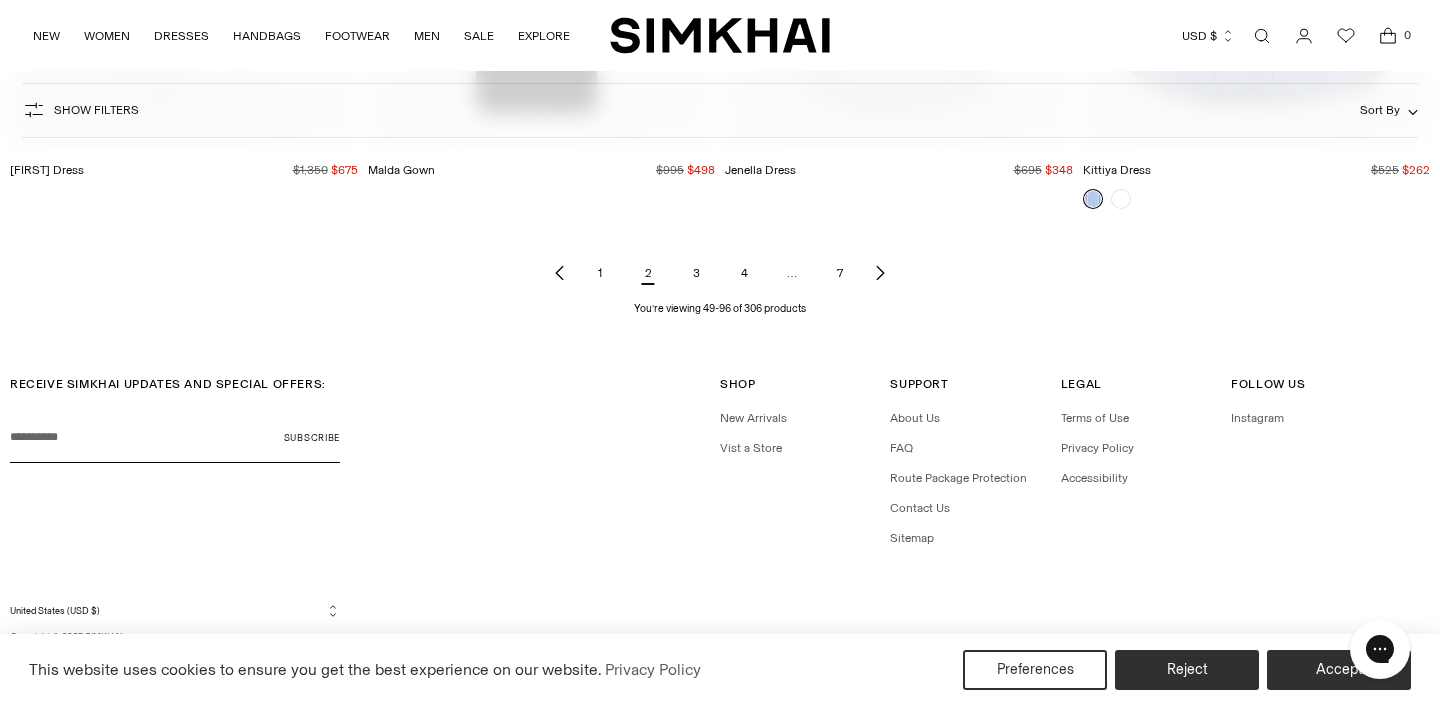 click on "3" at bounding box center (696, 273) 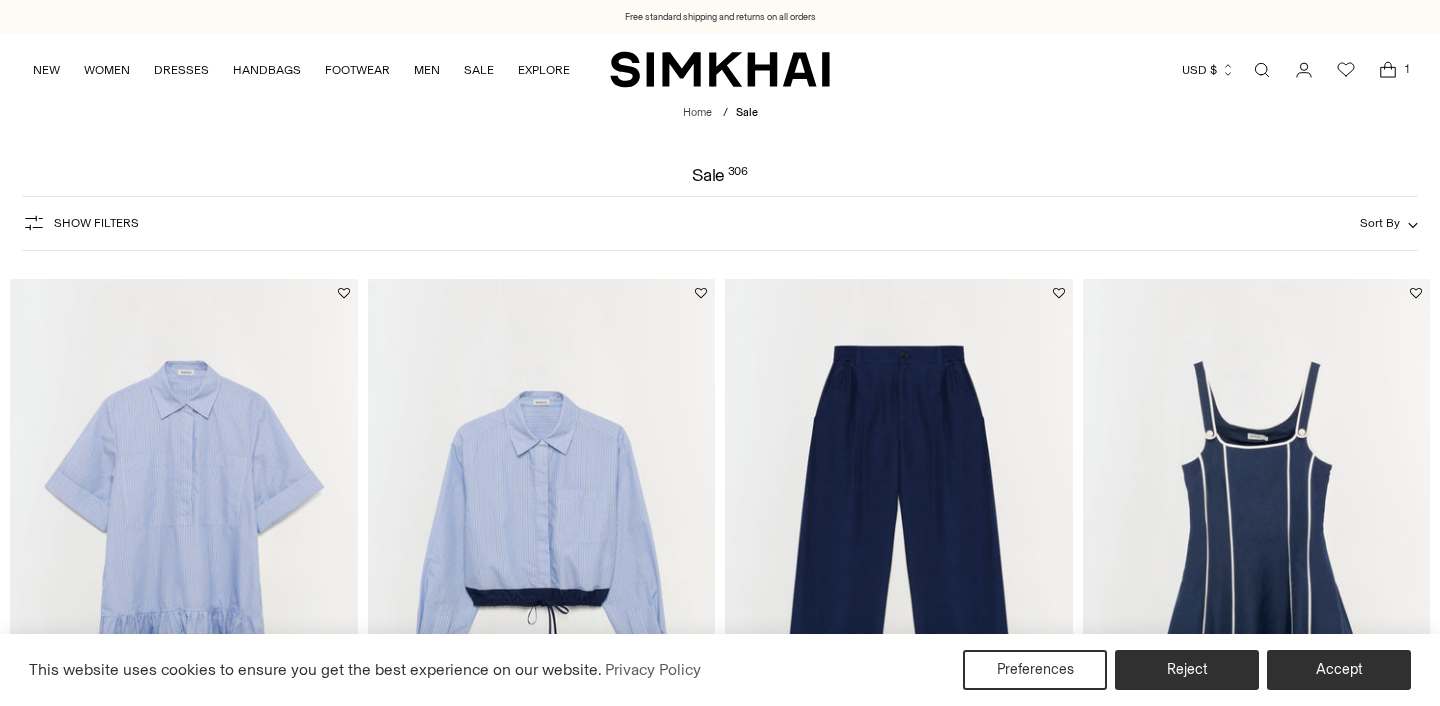 scroll, scrollTop: 28, scrollLeft: 0, axis: vertical 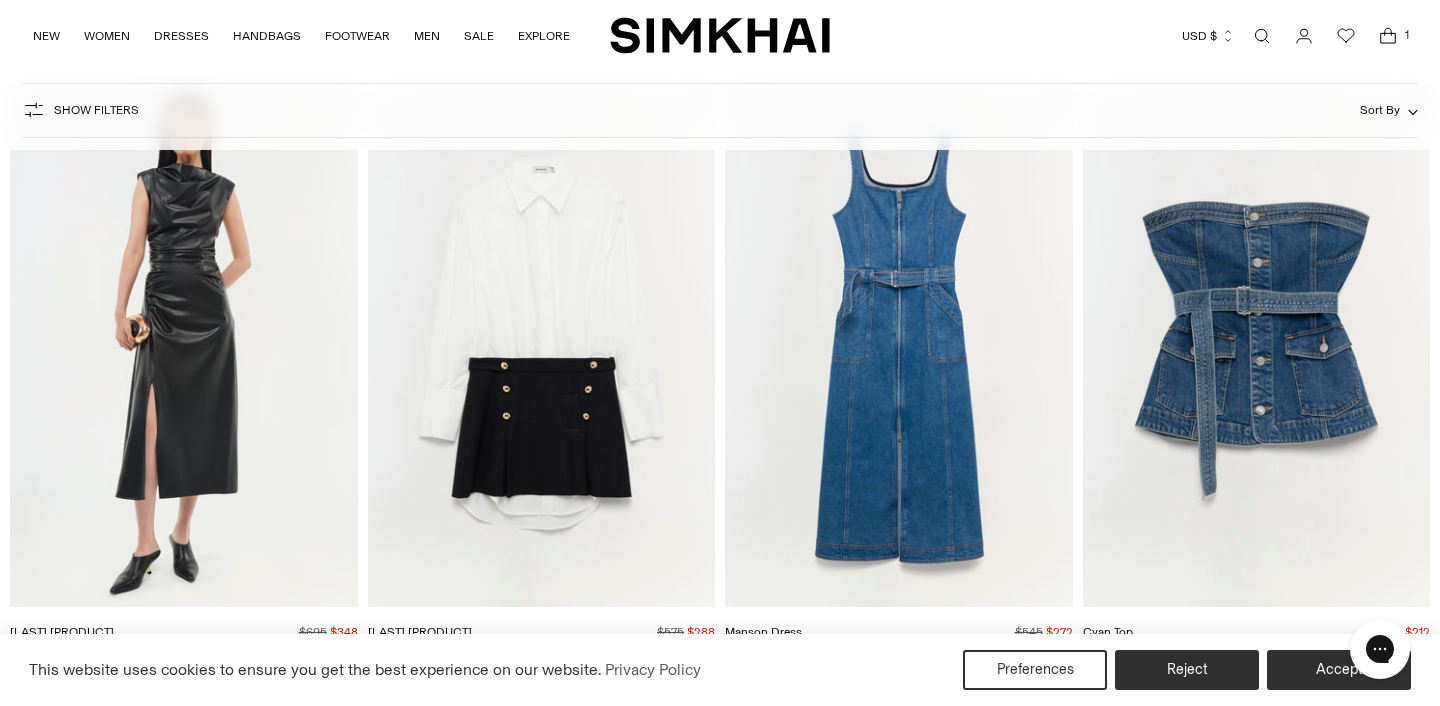 click at bounding box center (0, 0) 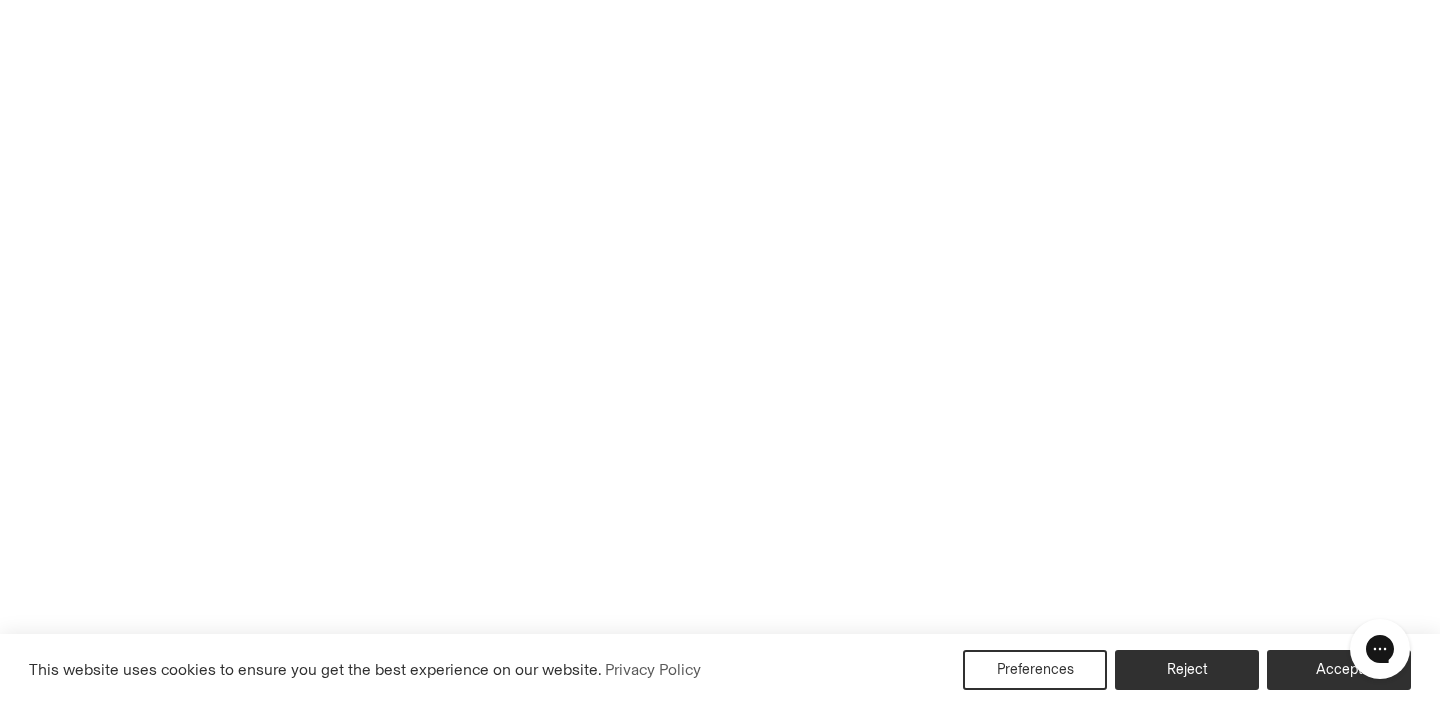 scroll, scrollTop: 7045, scrollLeft: 0, axis: vertical 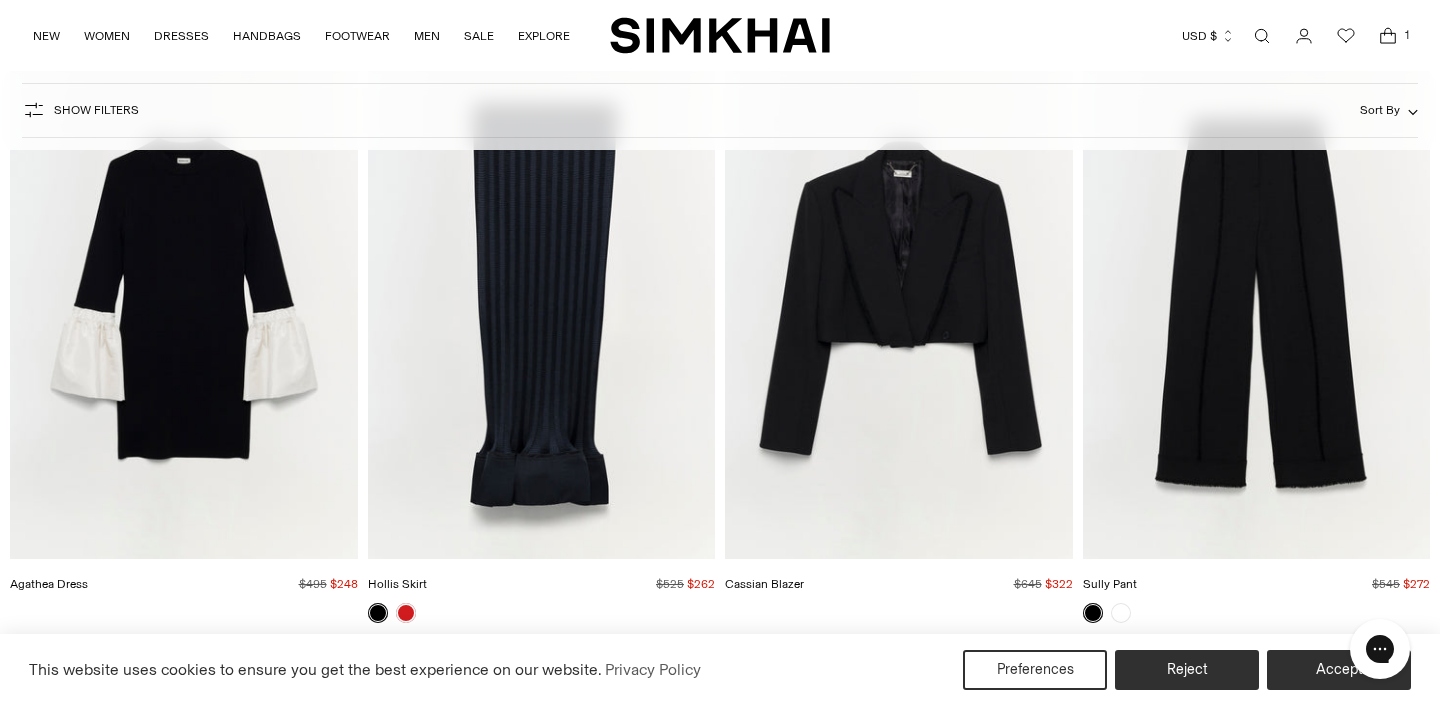 click at bounding box center [0, 0] 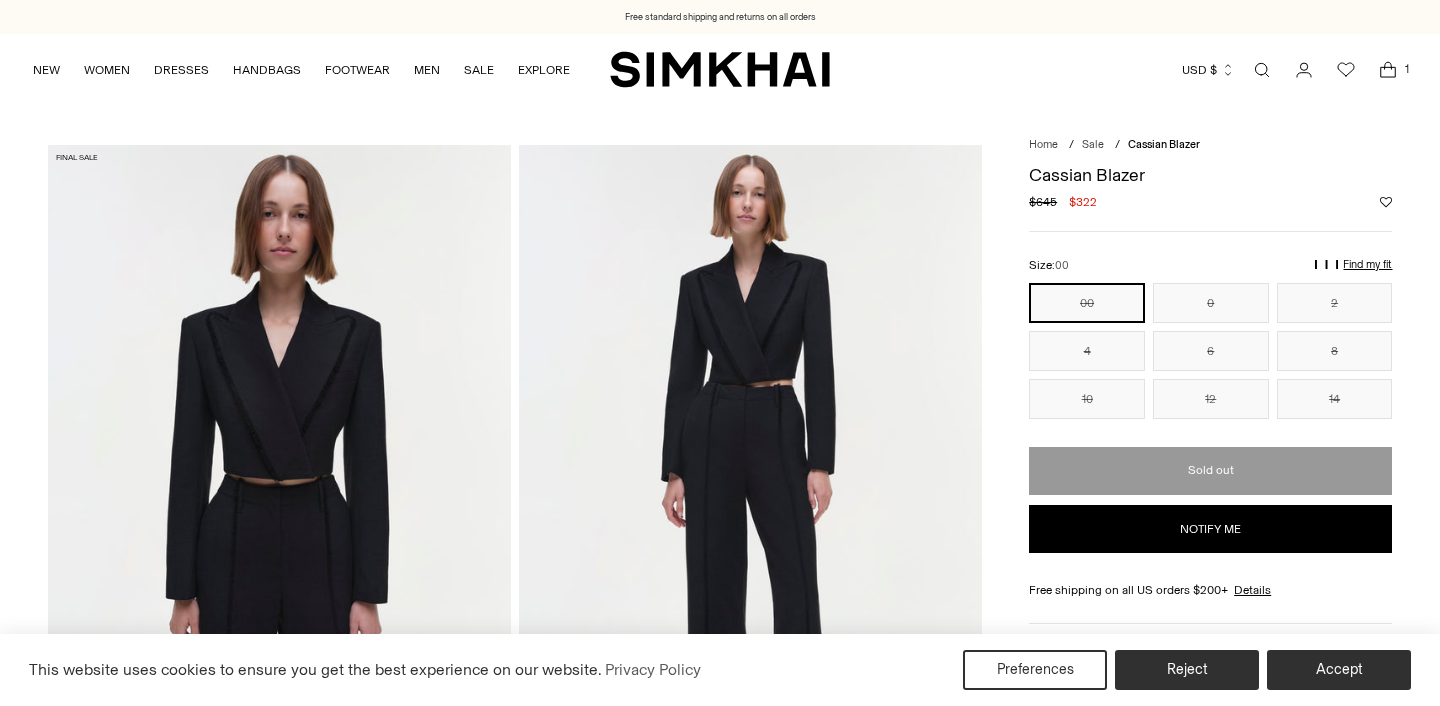 scroll, scrollTop: 0, scrollLeft: 0, axis: both 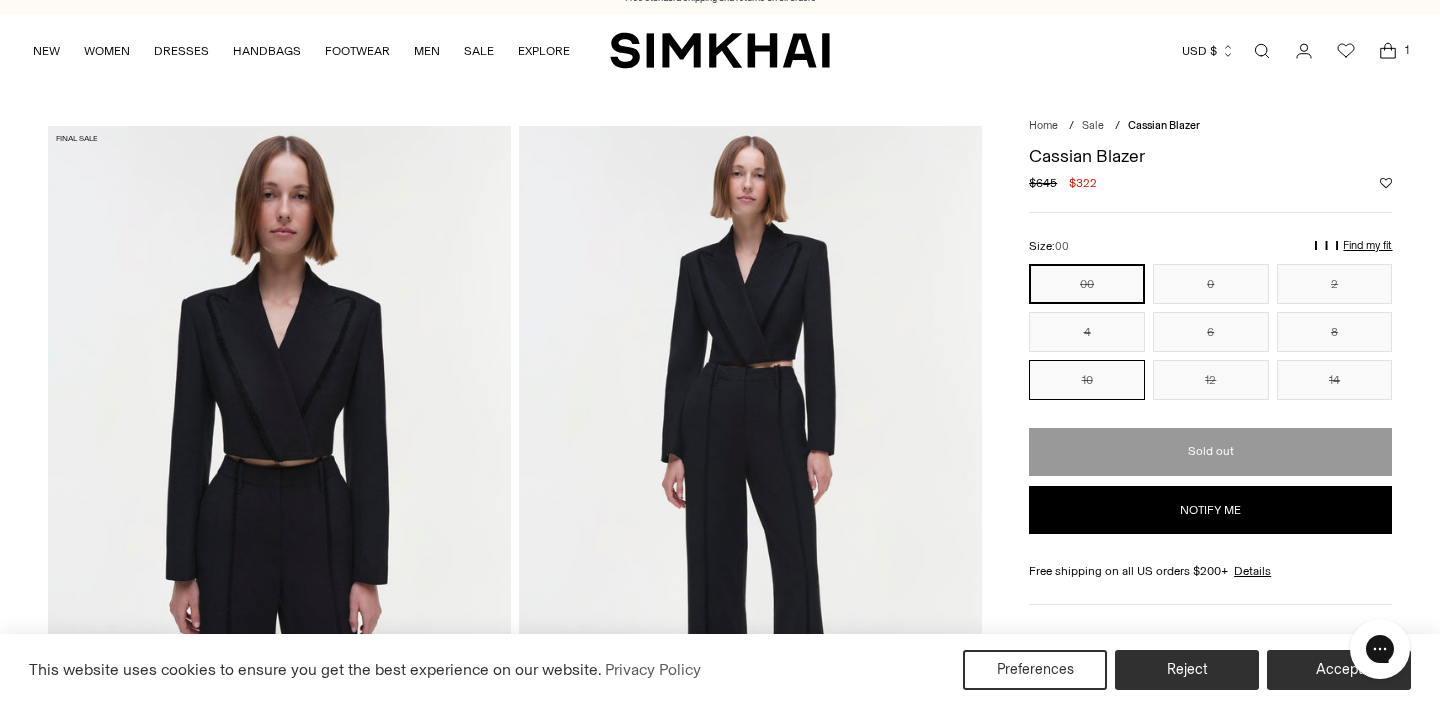 click on "10" at bounding box center [1087, 380] 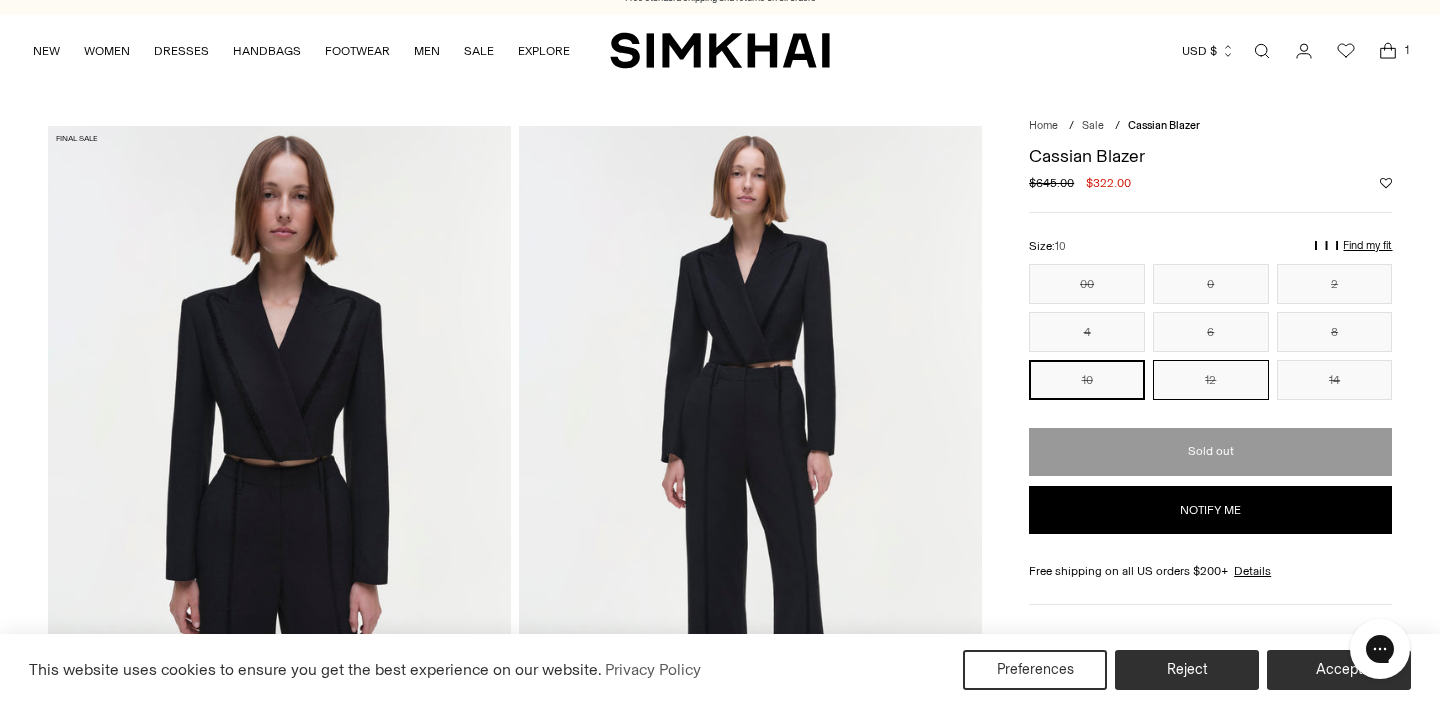 click on "12" at bounding box center (1211, 380) 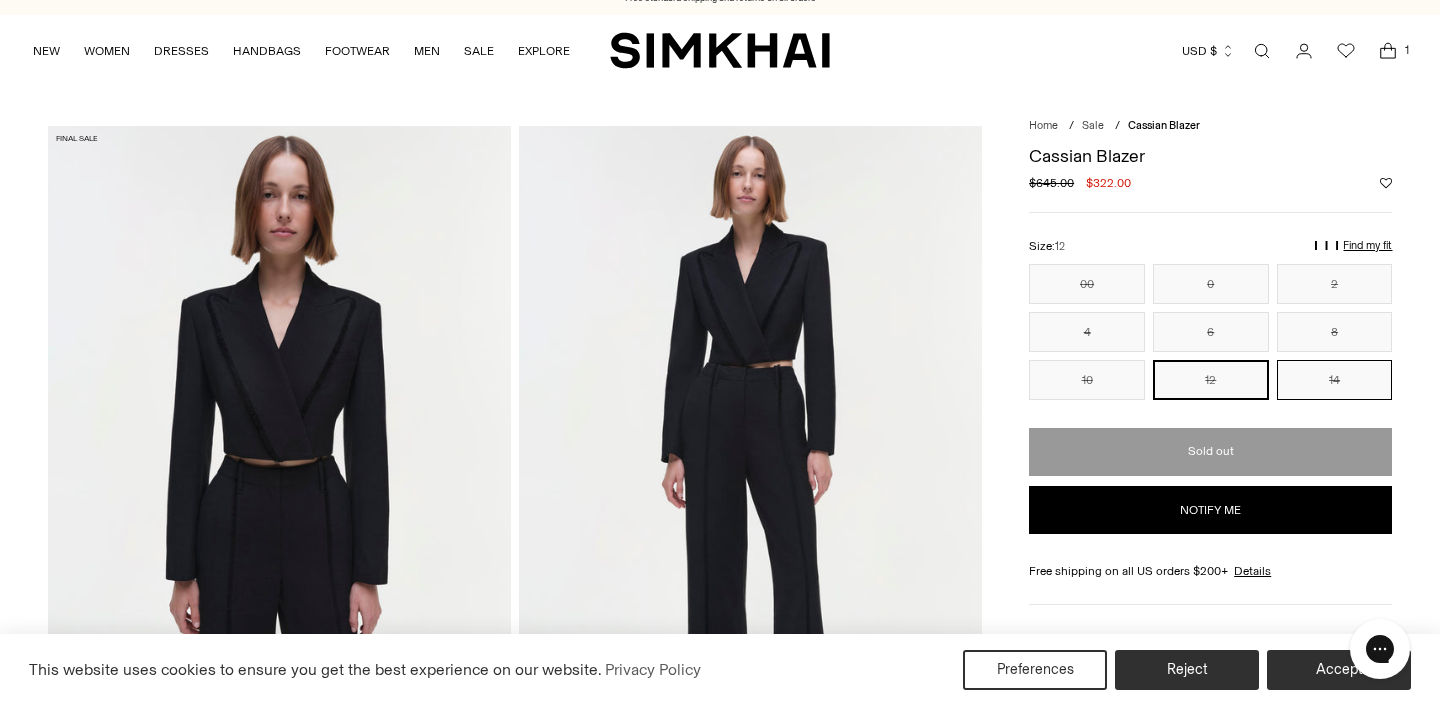 click on "14" at bounding box center [1335, 380] 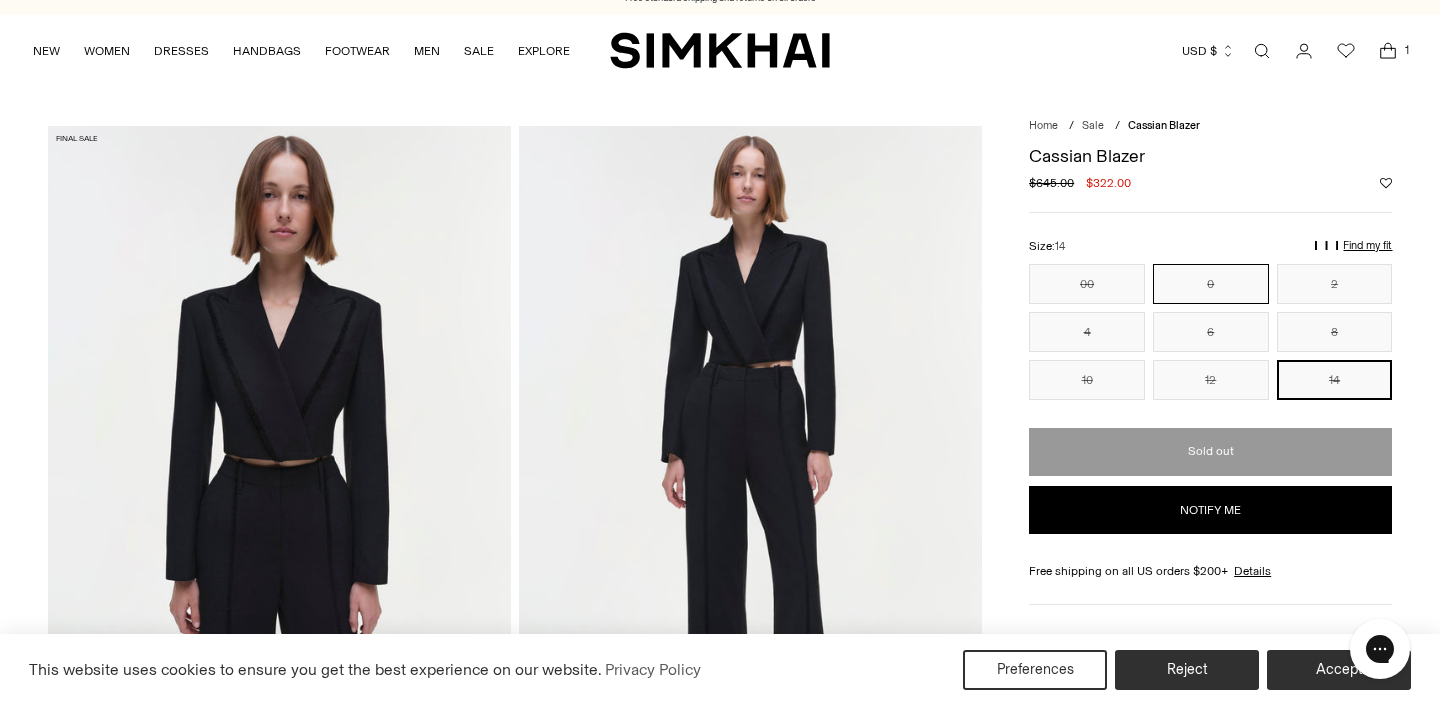 click on "0" at bounding box center (1211, 284) 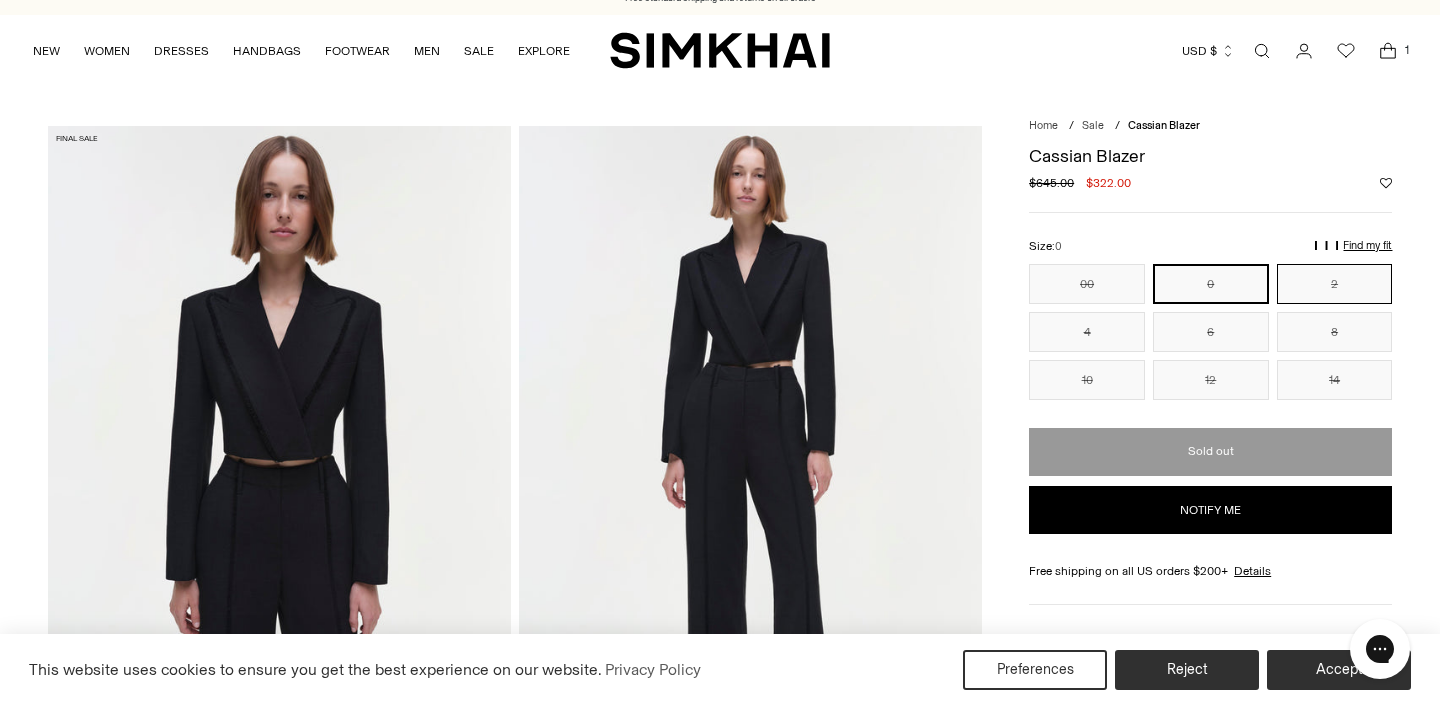 click on "2" at bounding box center [1335, 284] 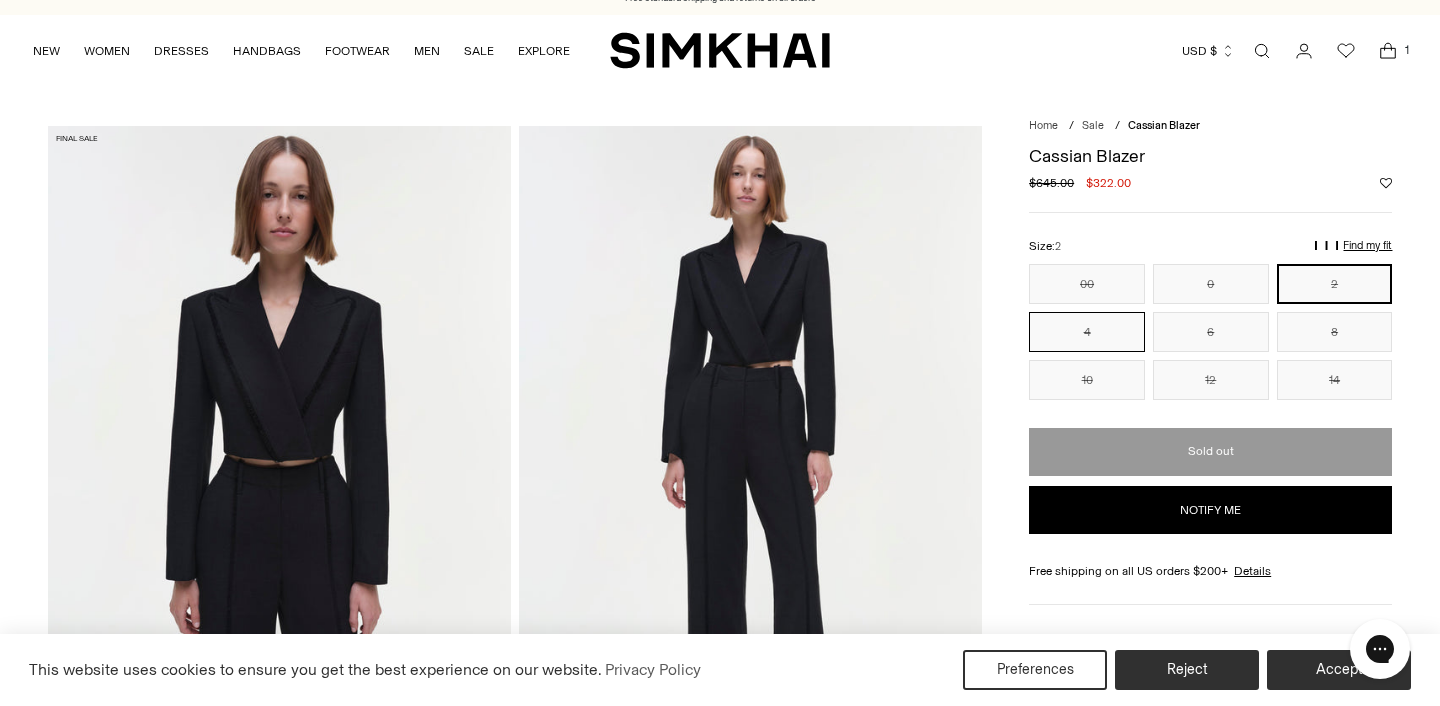 click on "4" at bounding box center (1087, 332) 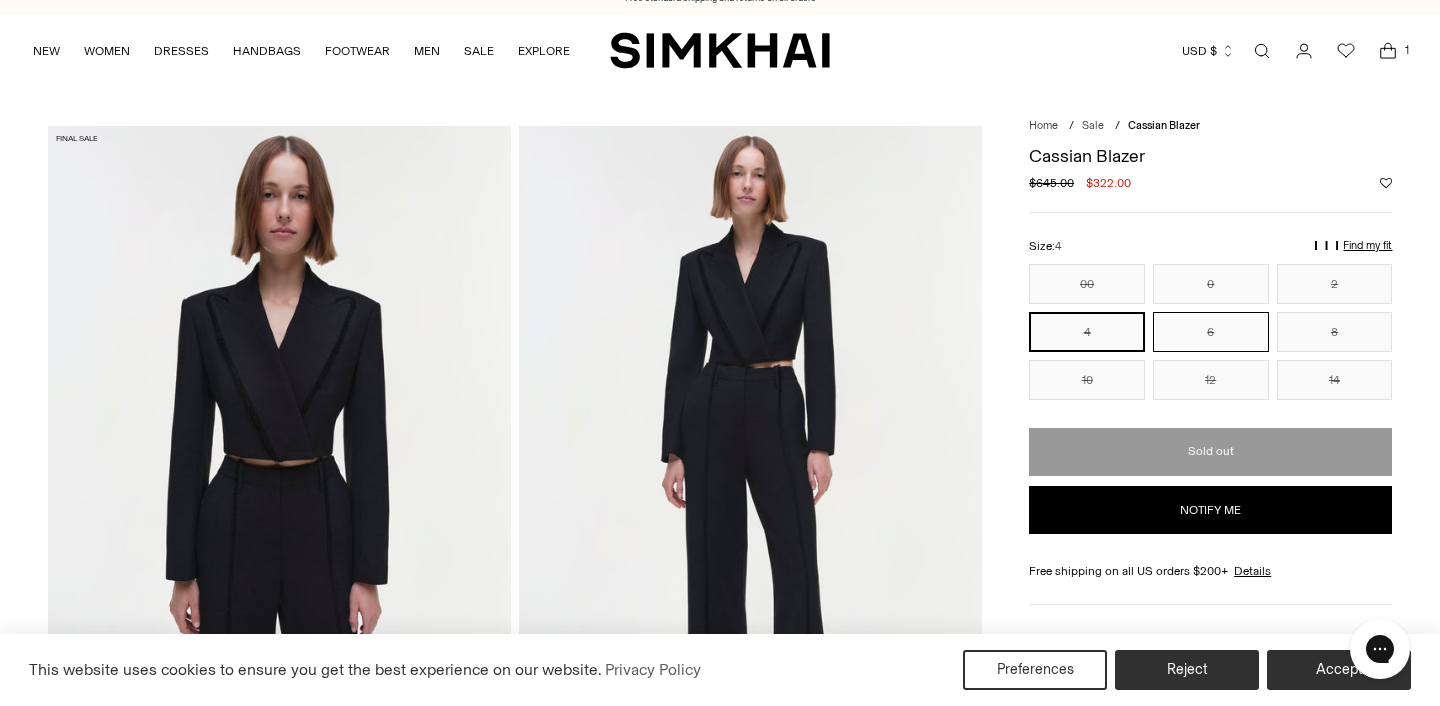 click on "6" at bounding box center (1211, 332) 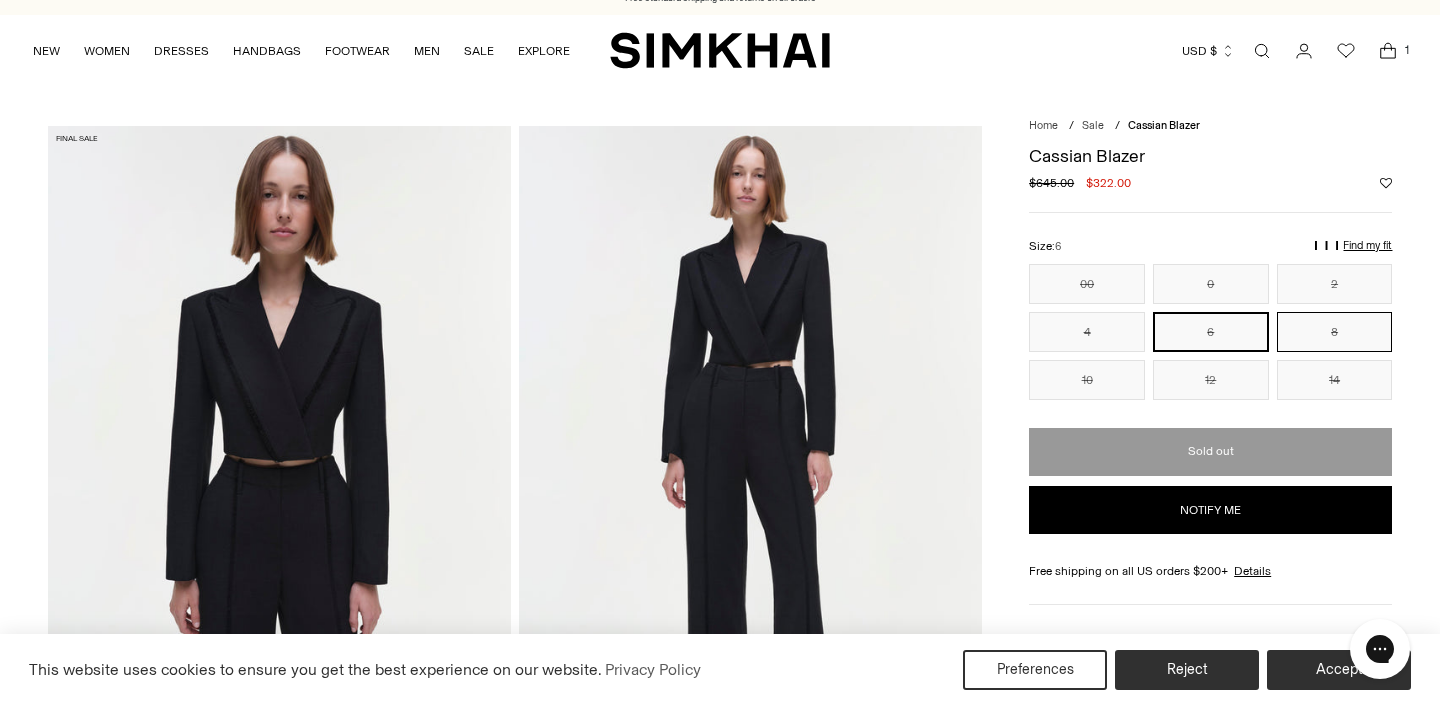 click on "8" at bounding box center (1335, 332) 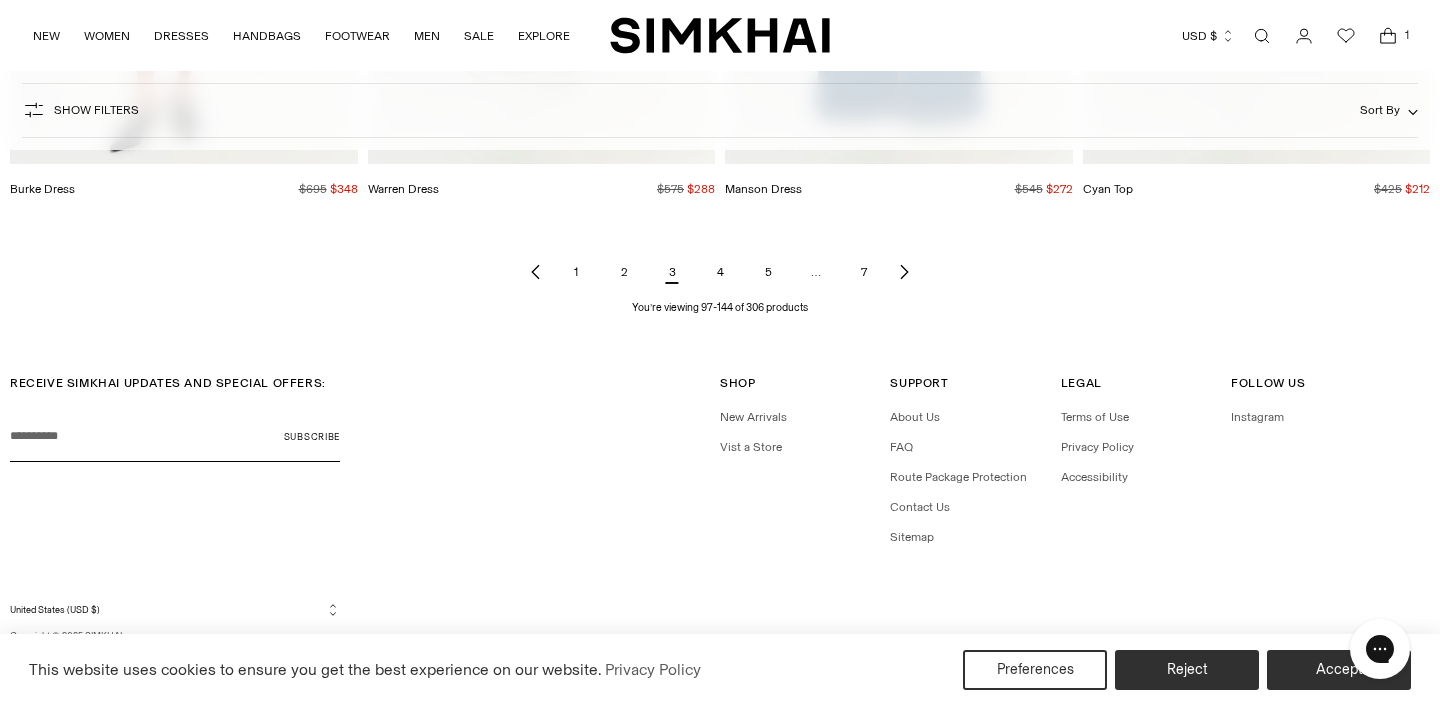 scroll, scrollTop: 7424, scrollLeft: 0, axis: vertical 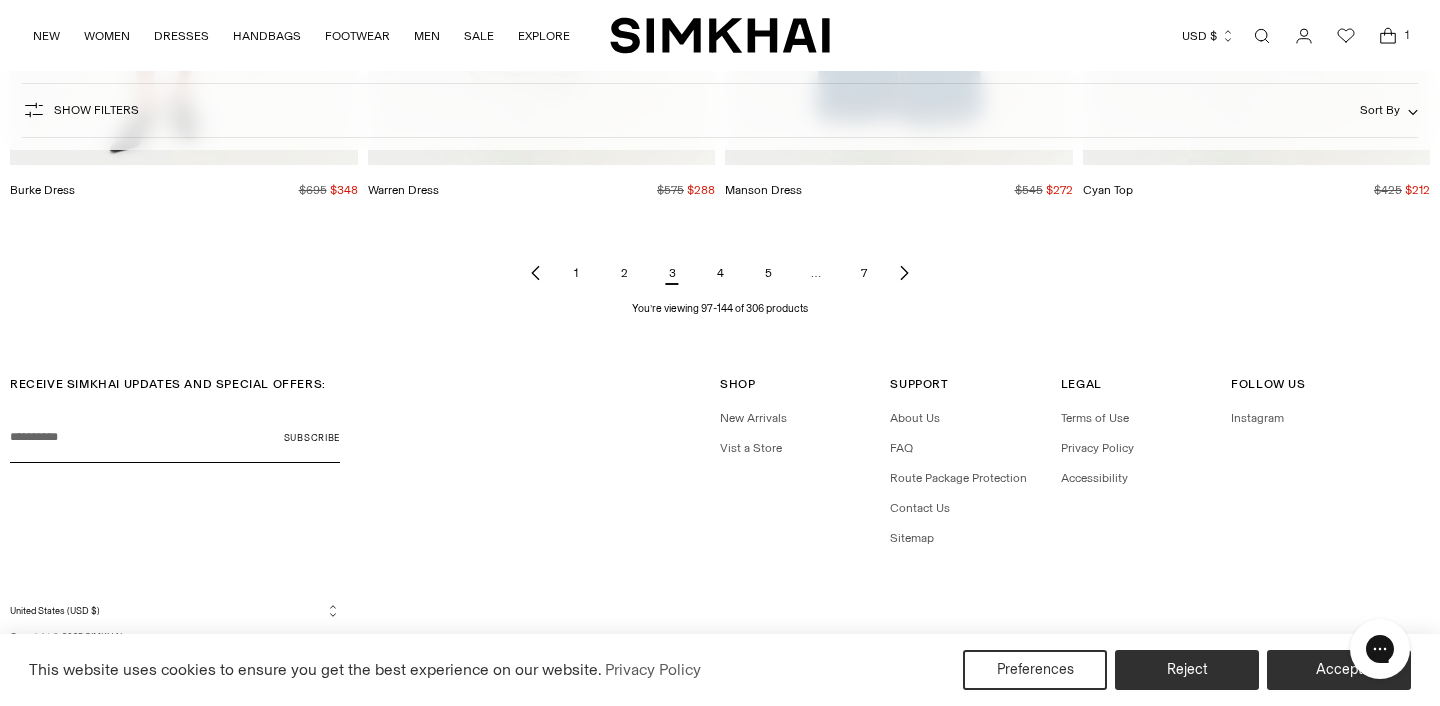 click on "4" at bounding box center [720, 273] 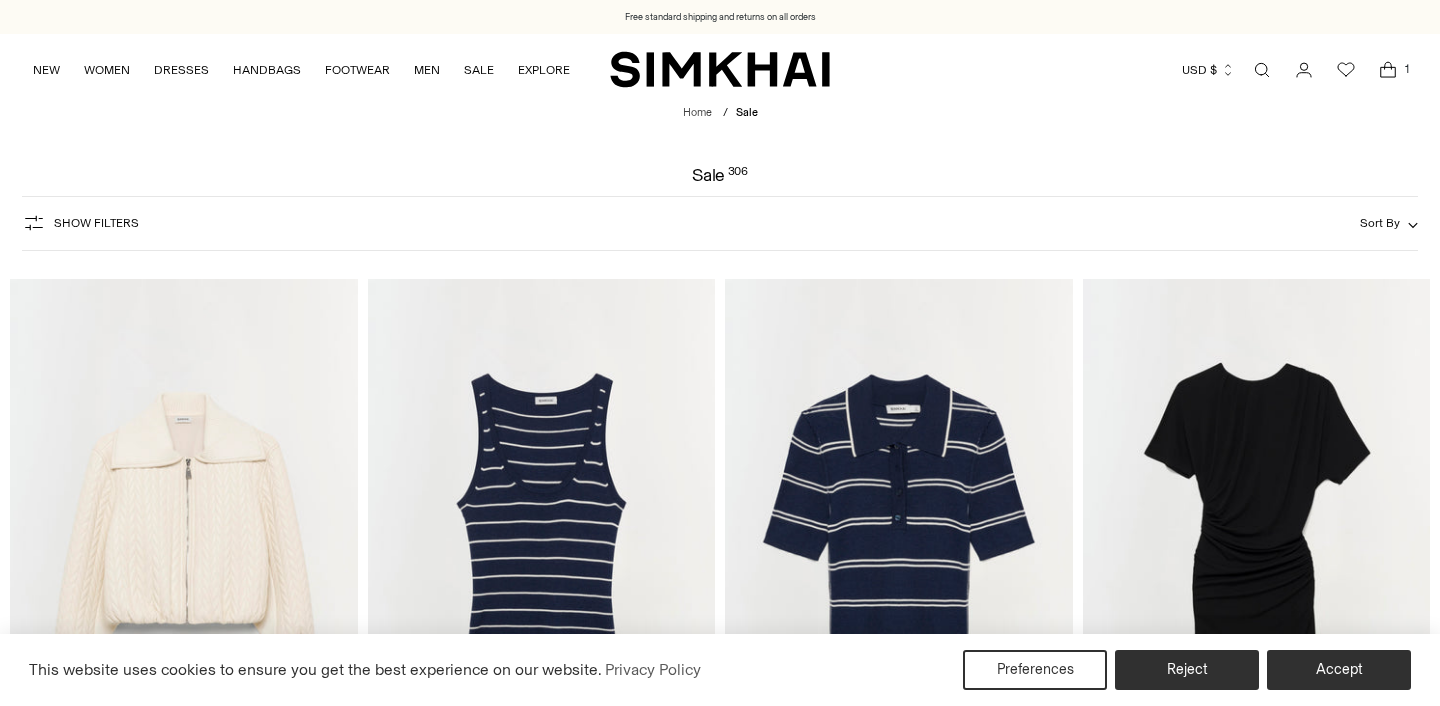 scroll, scrollTop: 0, scrollLeft: 0, axis: both 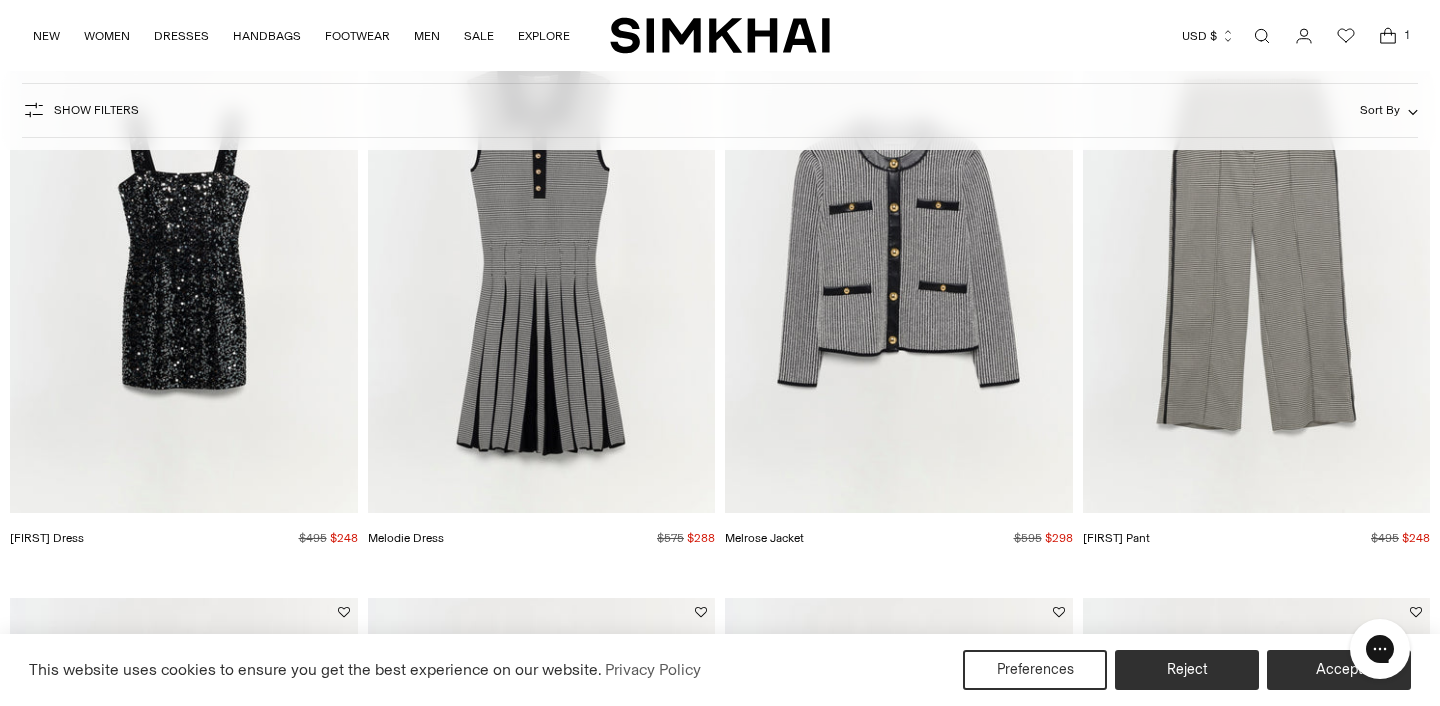 click at bounding box center (0, 0) 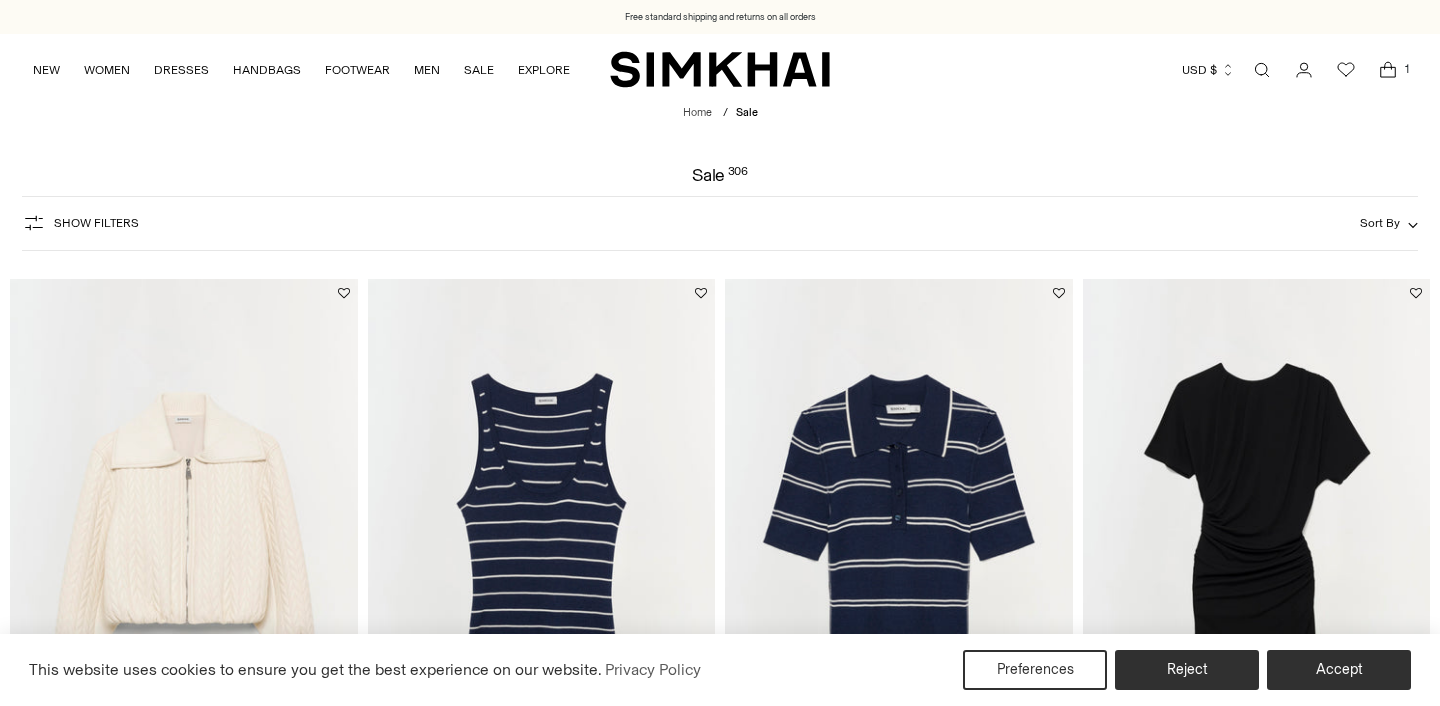 scroll, scrollTop: 160, scrollLeft: 0, axis: vertical 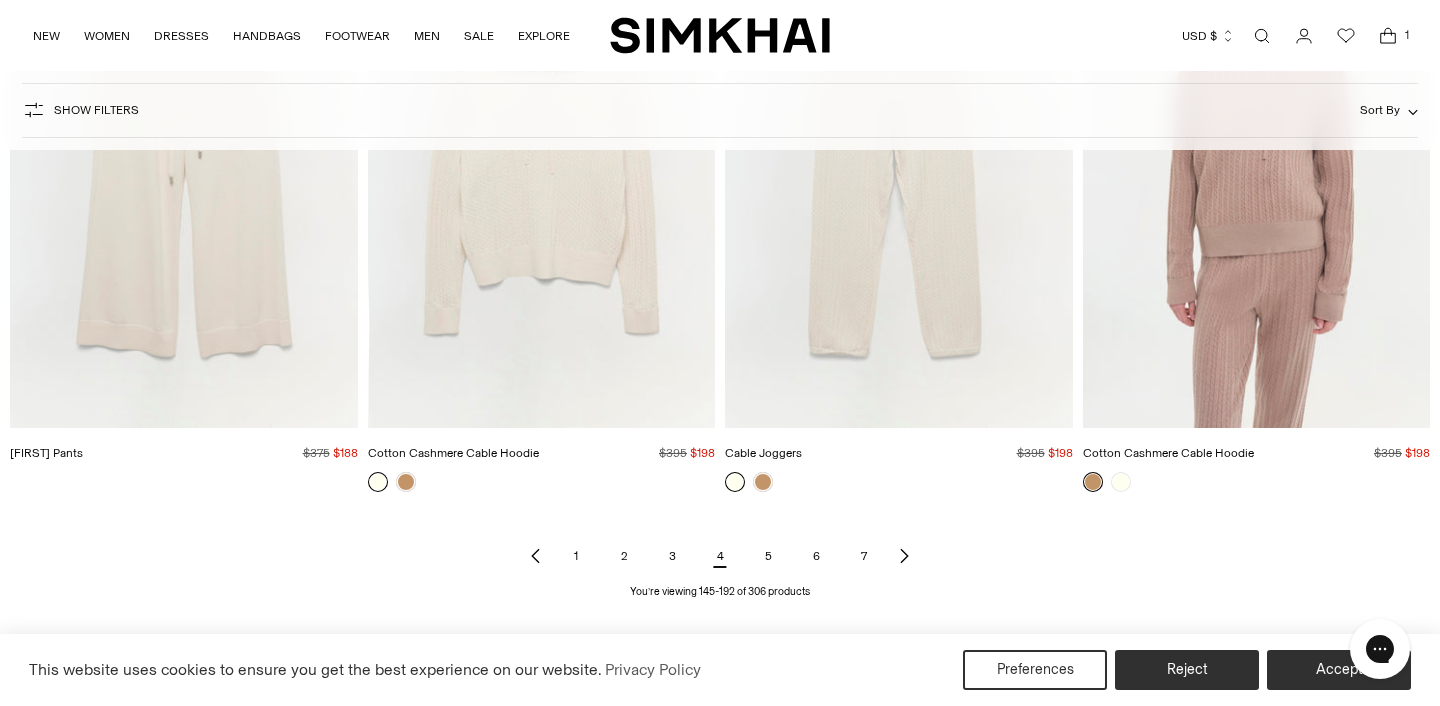 click on "5" at bounding box center (768, 556) 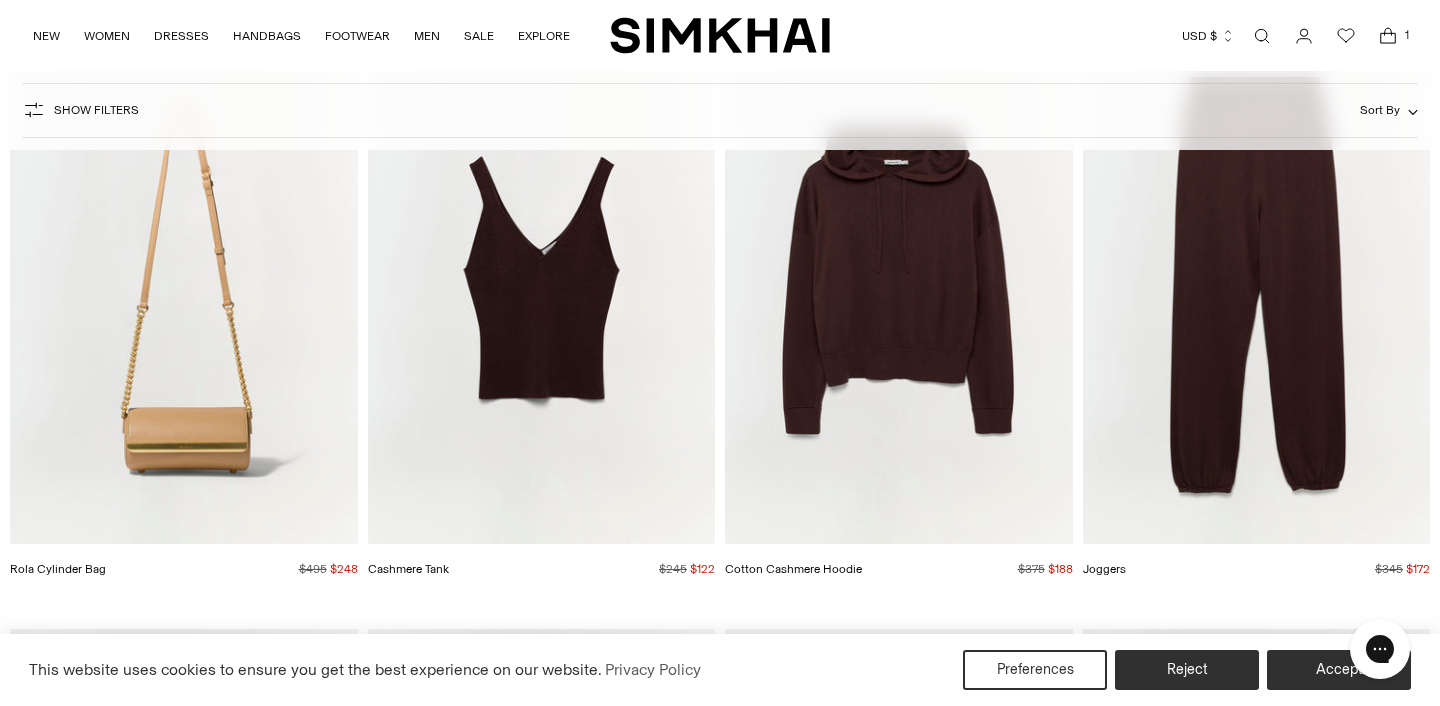 scroll, scrollTop: 264, scrollLeft: 0, axis: vertical 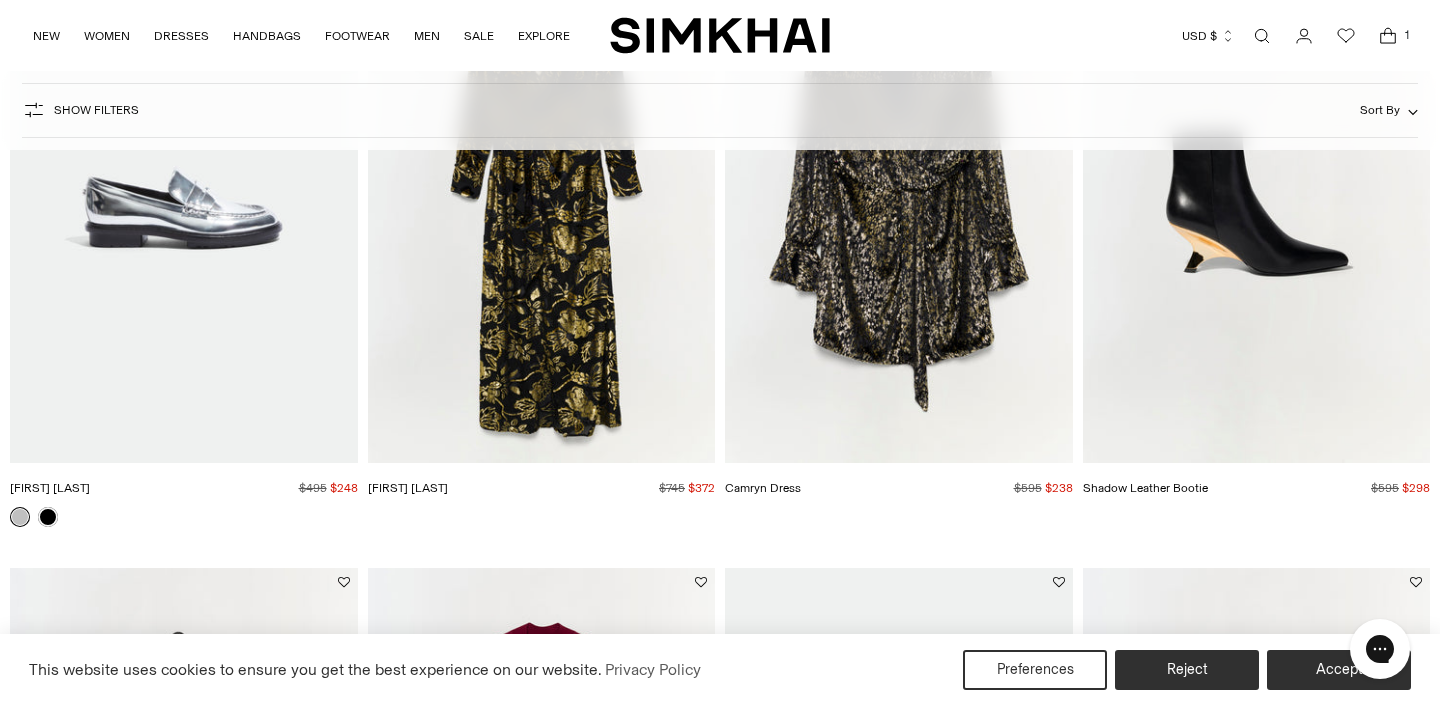 click at bounding box center (0, 0) 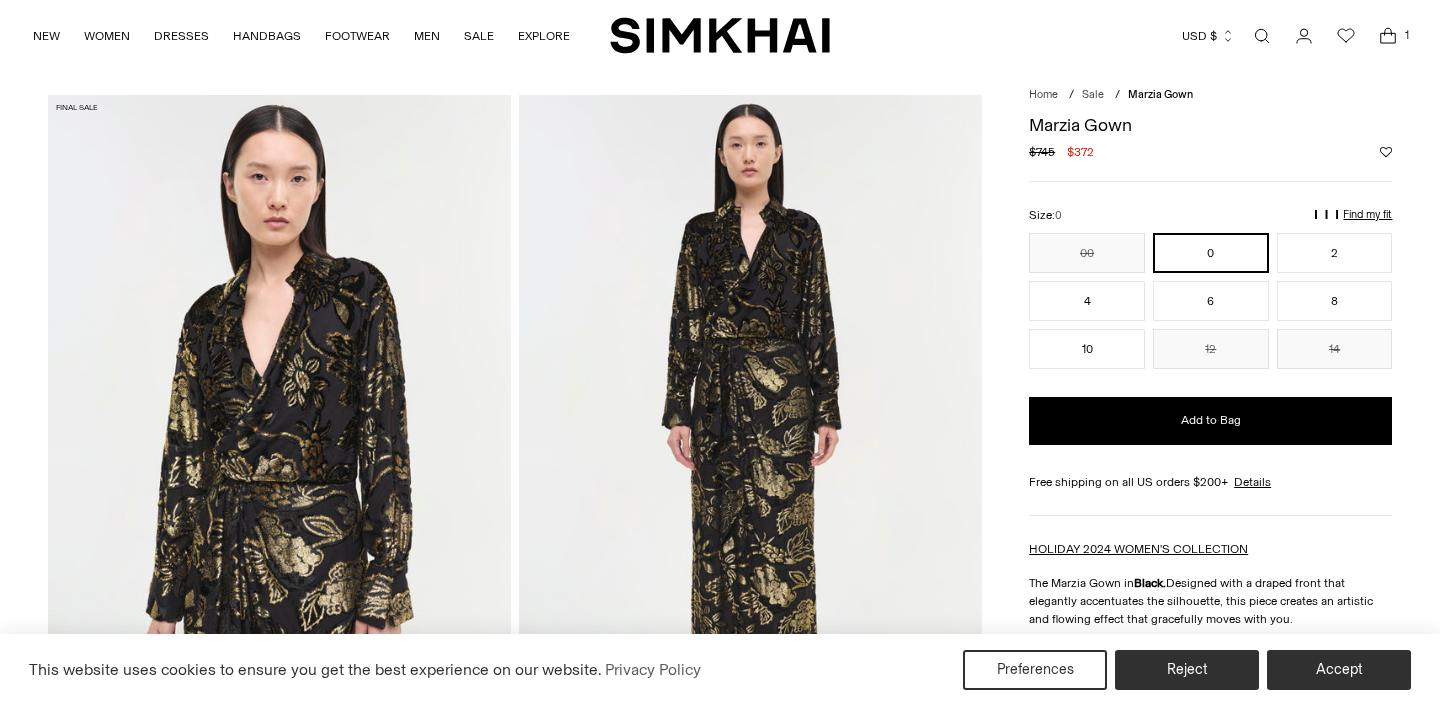 scroll, scrollTop: 263, scrollLeft: 0, axis: vertical 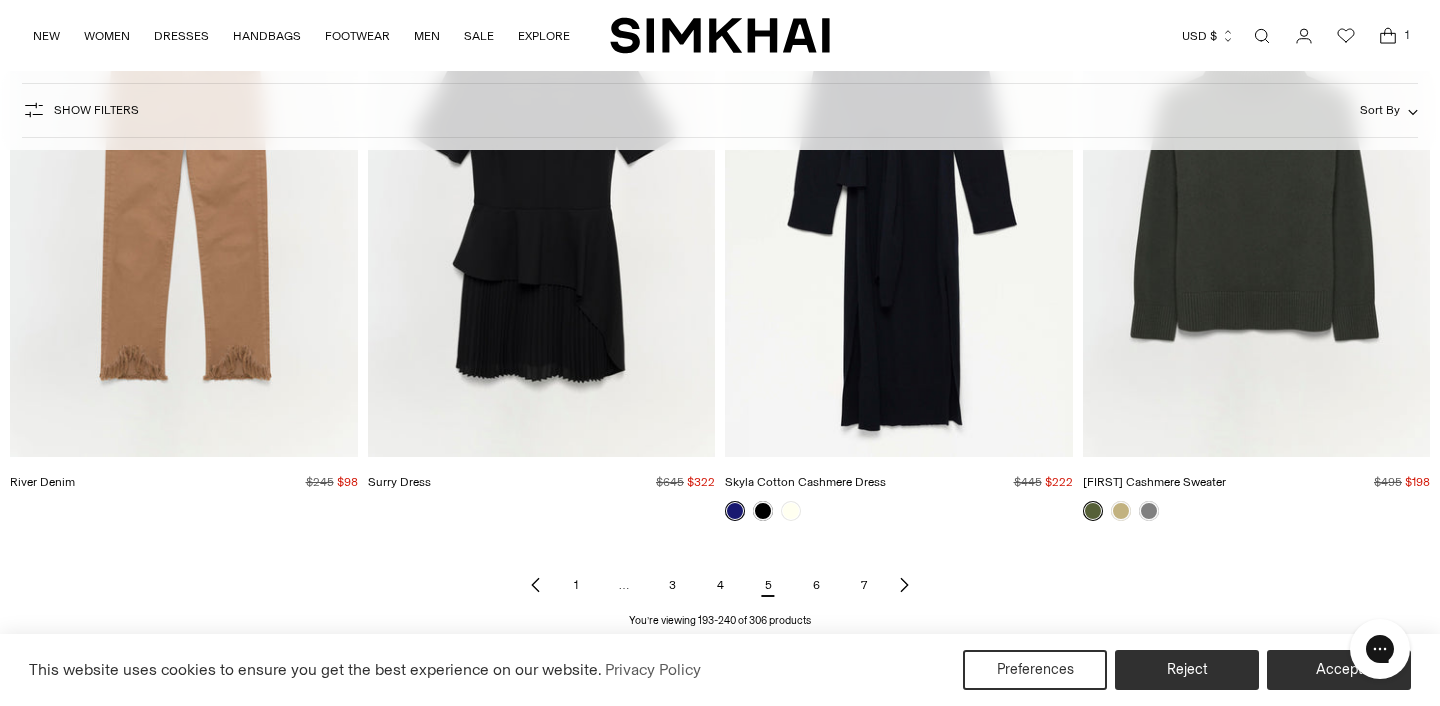 click at bounding box center (735, 511) 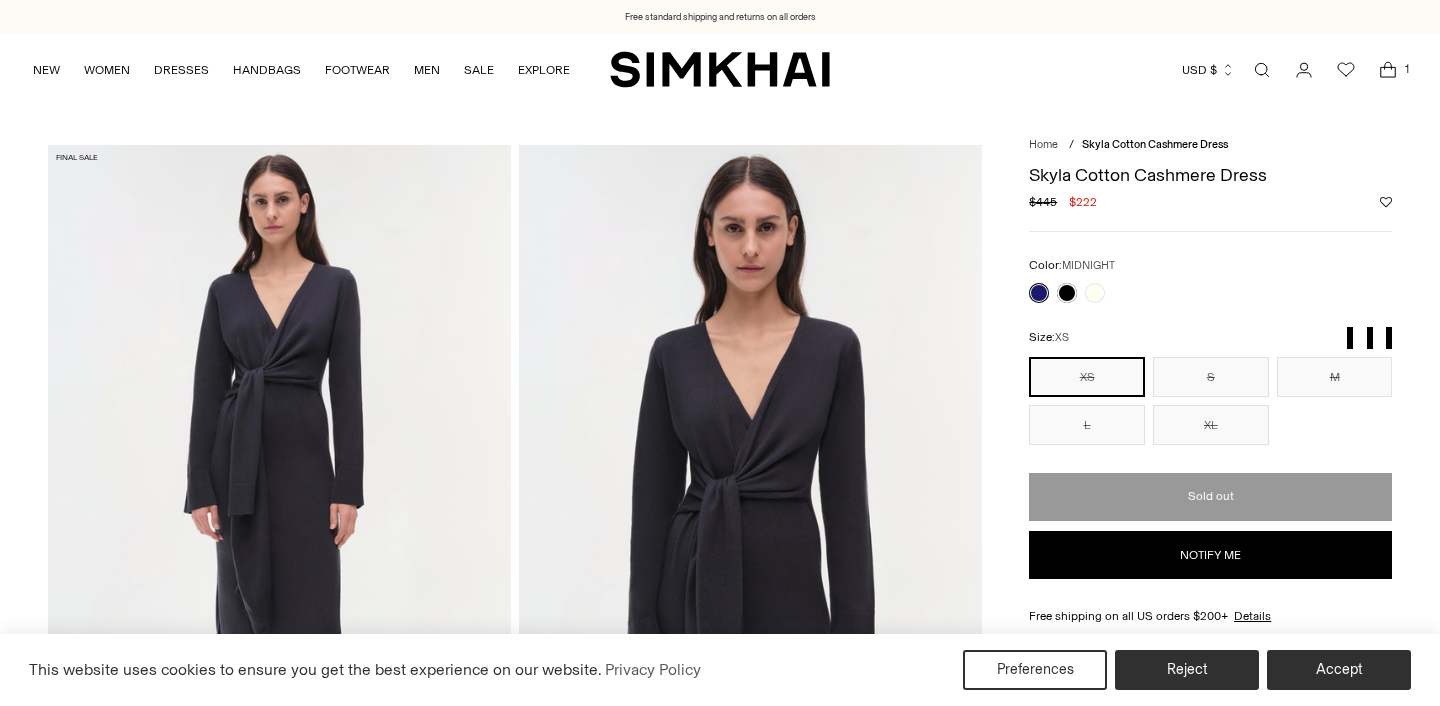 scroll, scrollTop: 0, scrollLeft: 0, axis: both 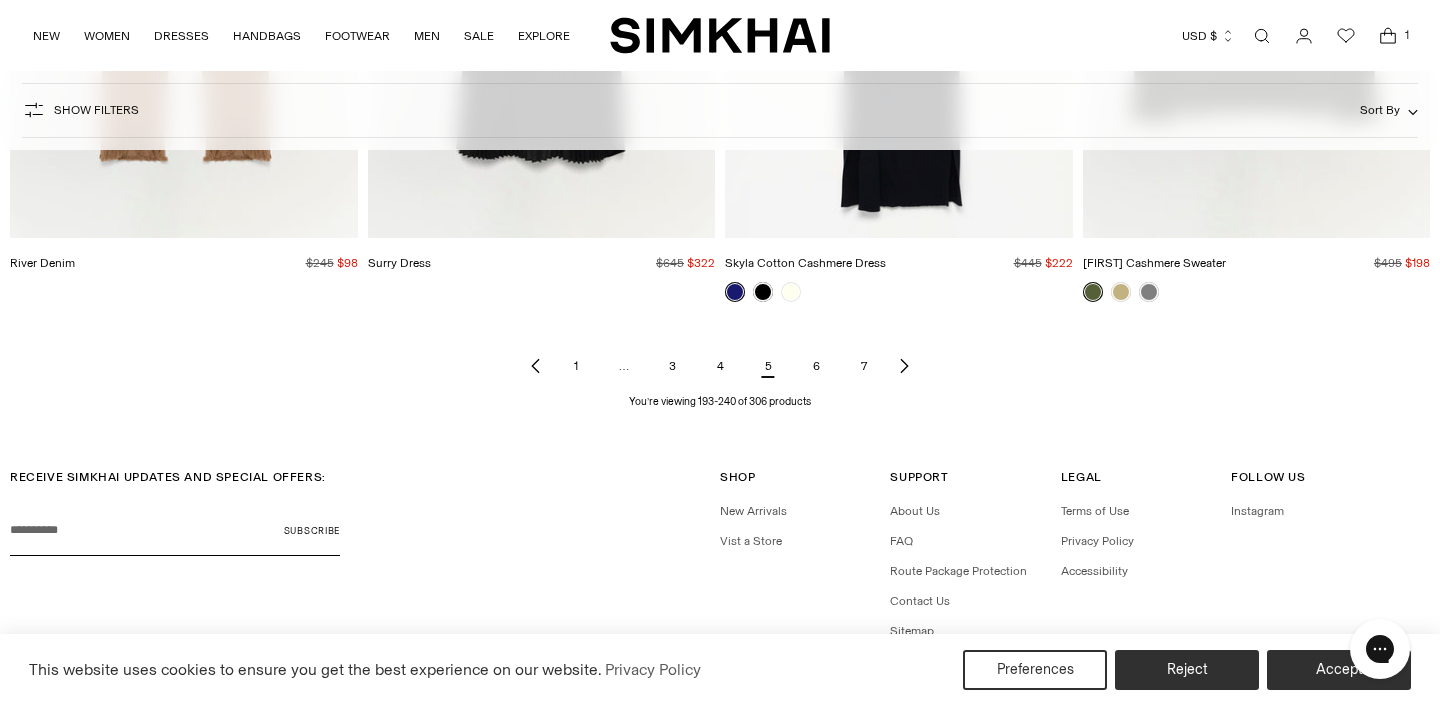 click on "6" at bounding box center [816, 366] 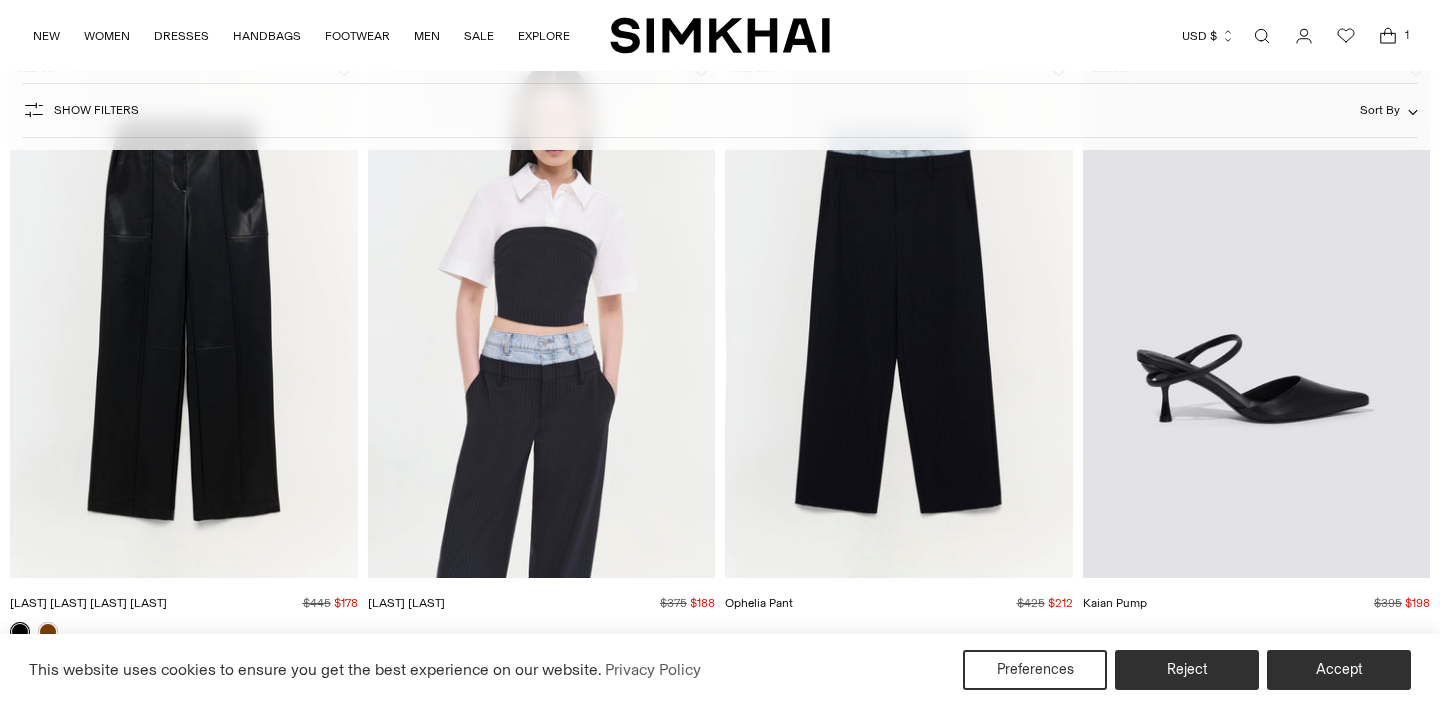 scroll, scrollTop: 776, scrollLeft: 0, axis: vertical 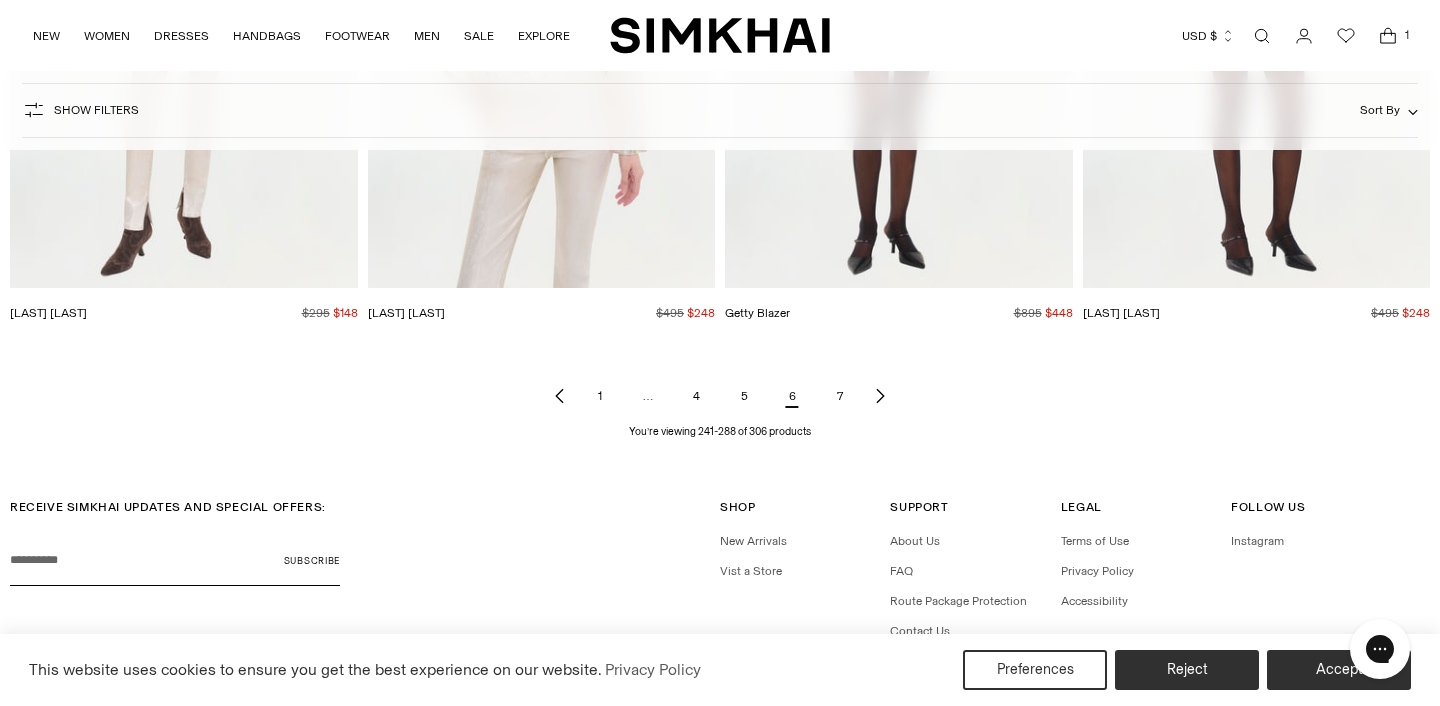 click on "7" at bounding box center (840, 396) 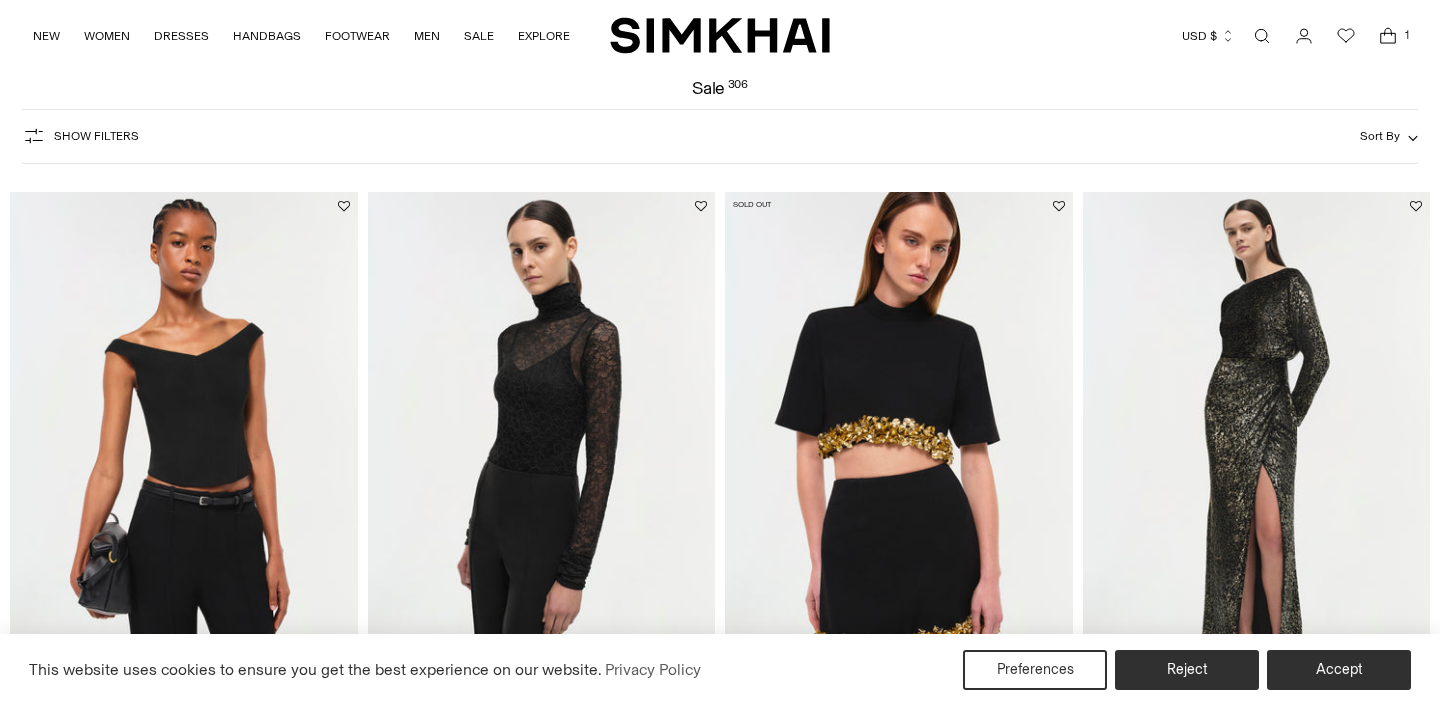 scroll, scrollTop: 159, scrollLeft: 0, axis: vertical 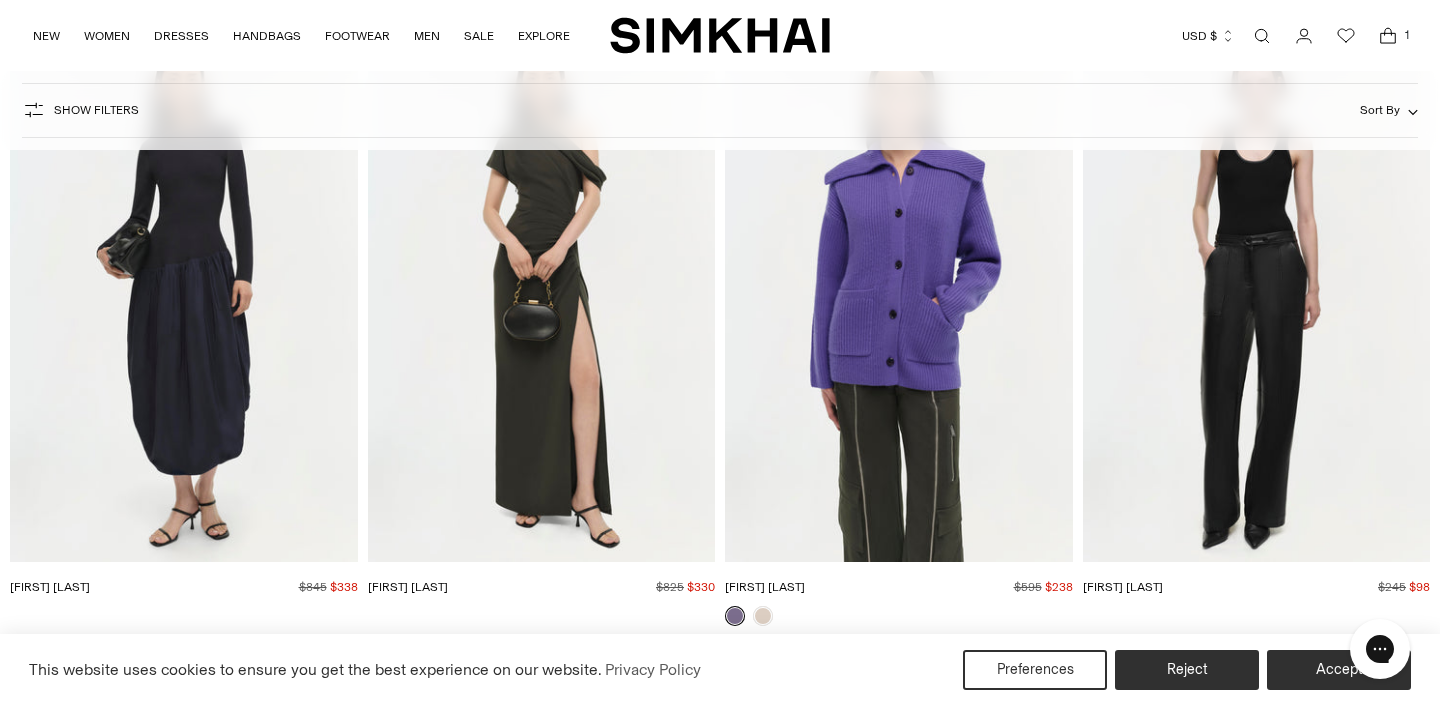 click at bounding box center (0, 0) 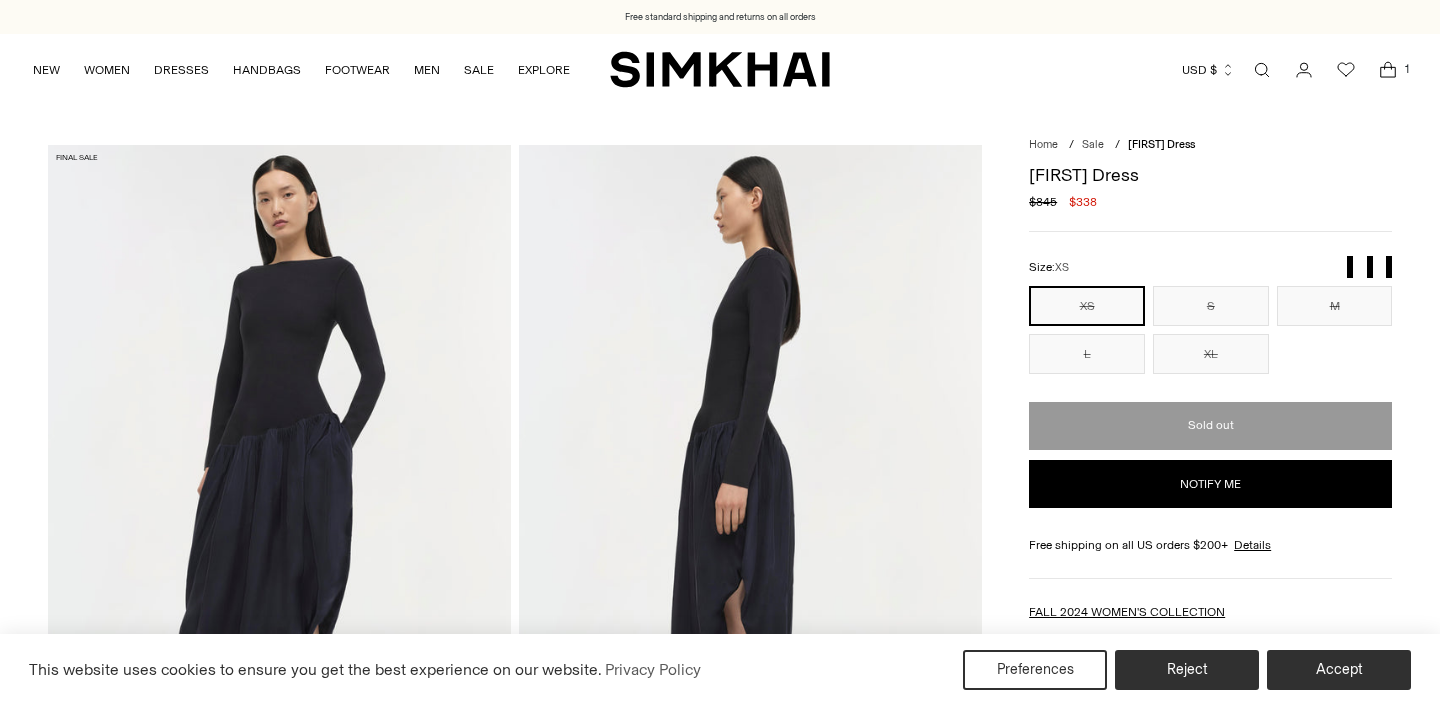 scroll, scrollTop: 0, scrollLeft: 0, axis: both 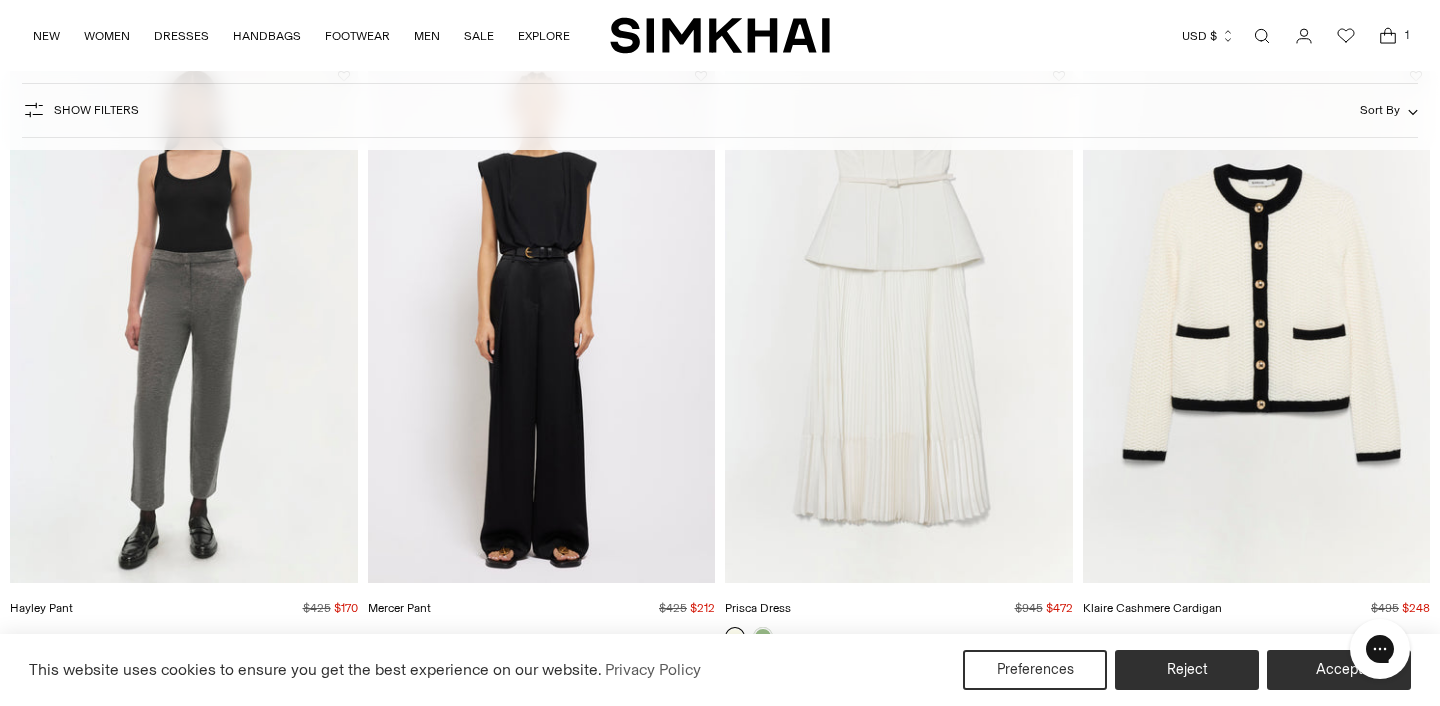click at bounding box center [0, 0] 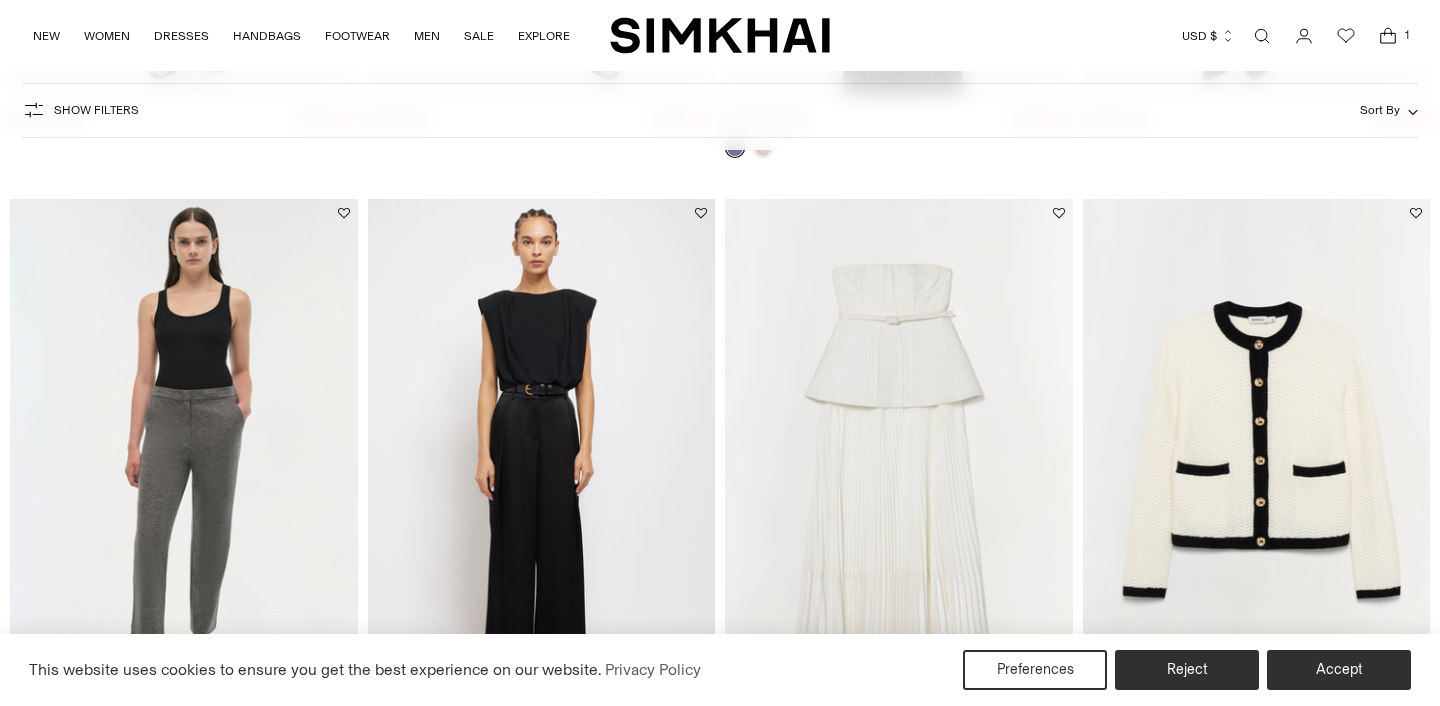 scroll, scrollTop: 0, scrollLeft: 0, axis: both 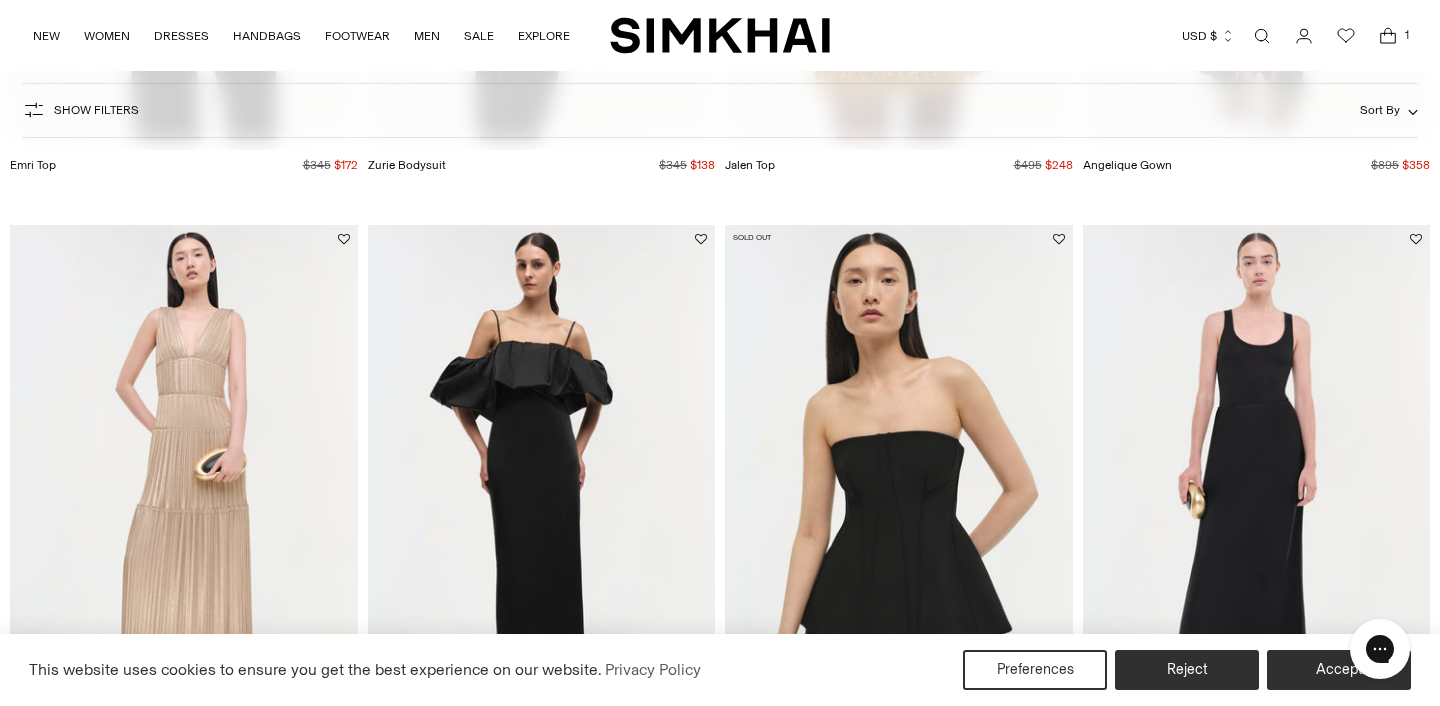 click 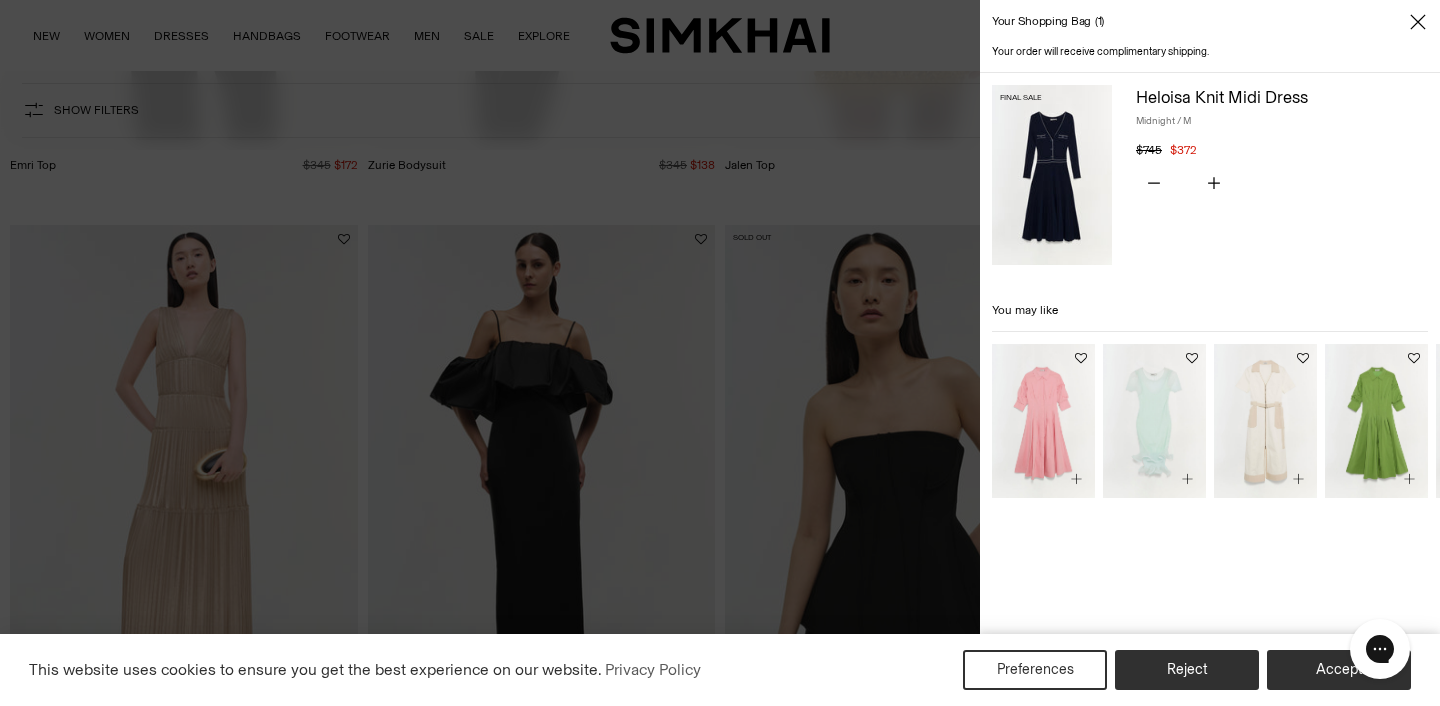 click at bounding box center [1052, 175] 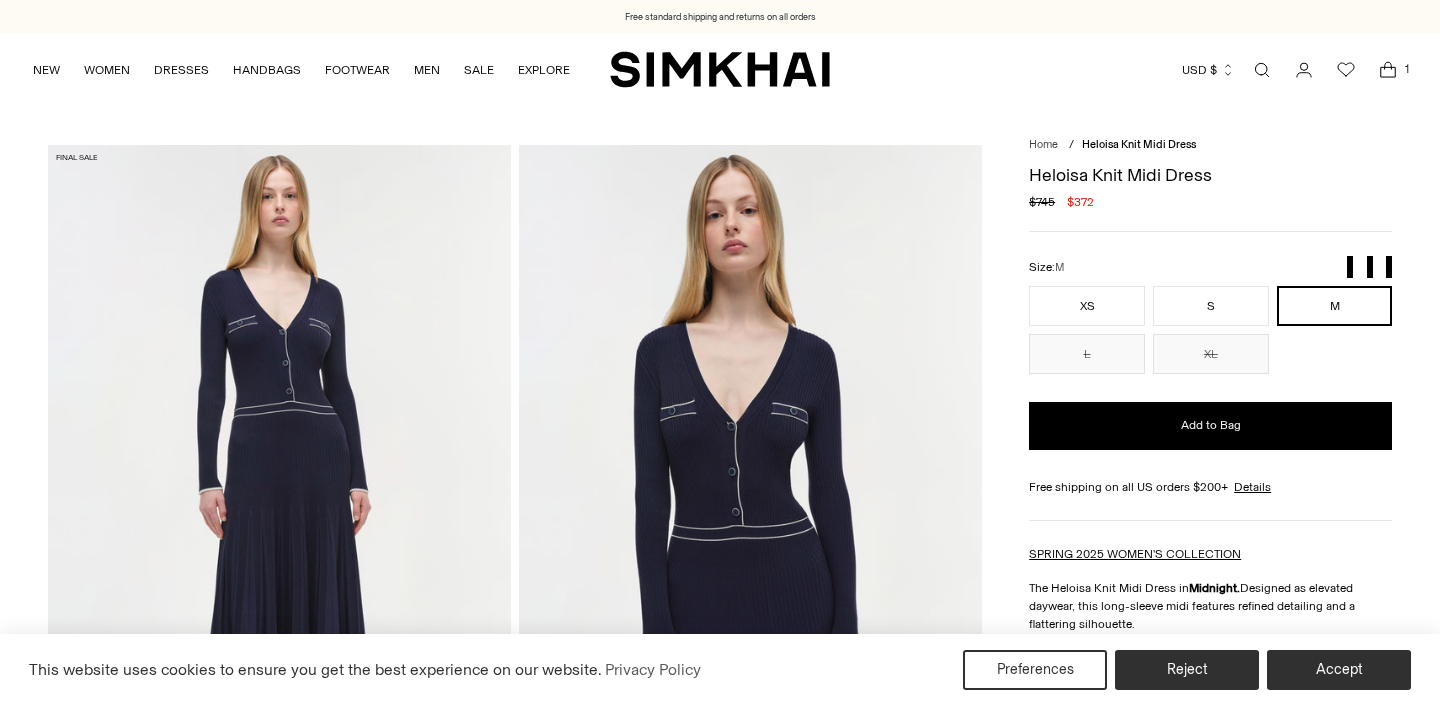 scroll, scrollTop: 0, scrollLeft: 0, axis: both 